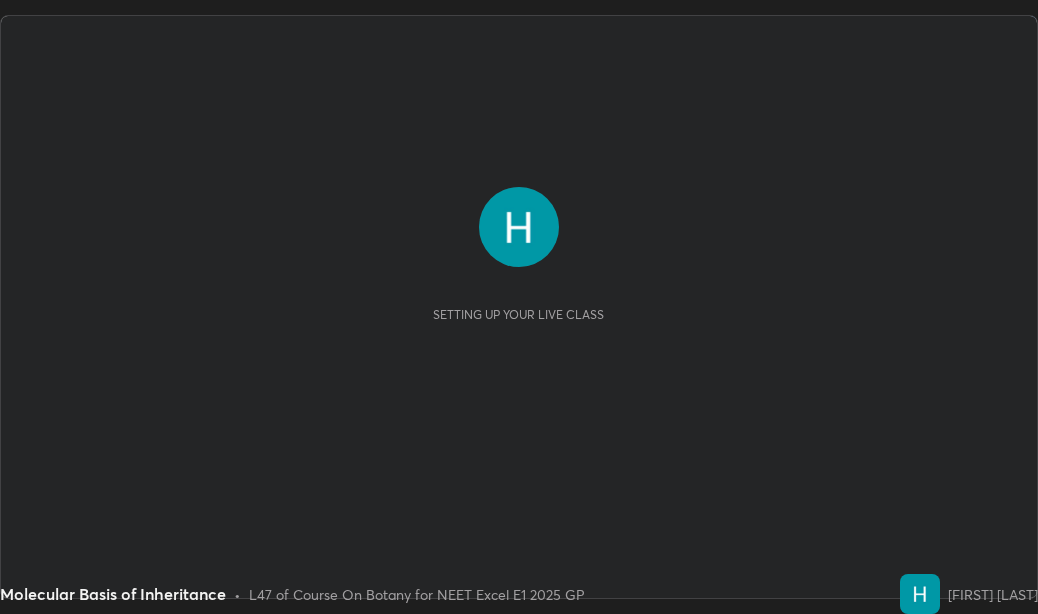 scroll, scrollTop: 0, scrollLeft: 0, axis: both 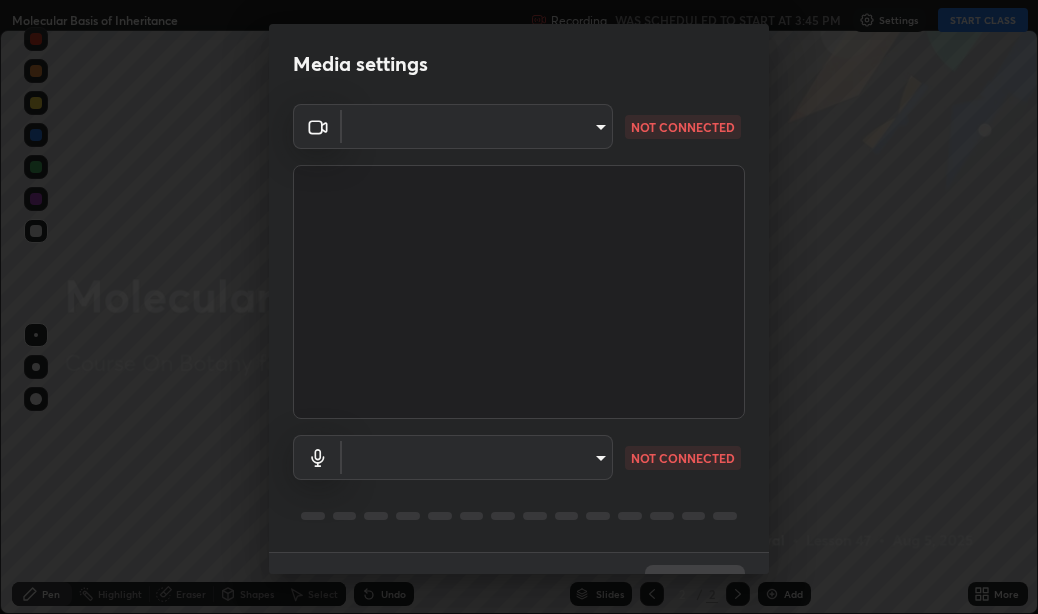 type on "bceb0d39e59d1d39637426b33c08aaa7dd42d03aa0ac193b5e2a50f4191d10bf" 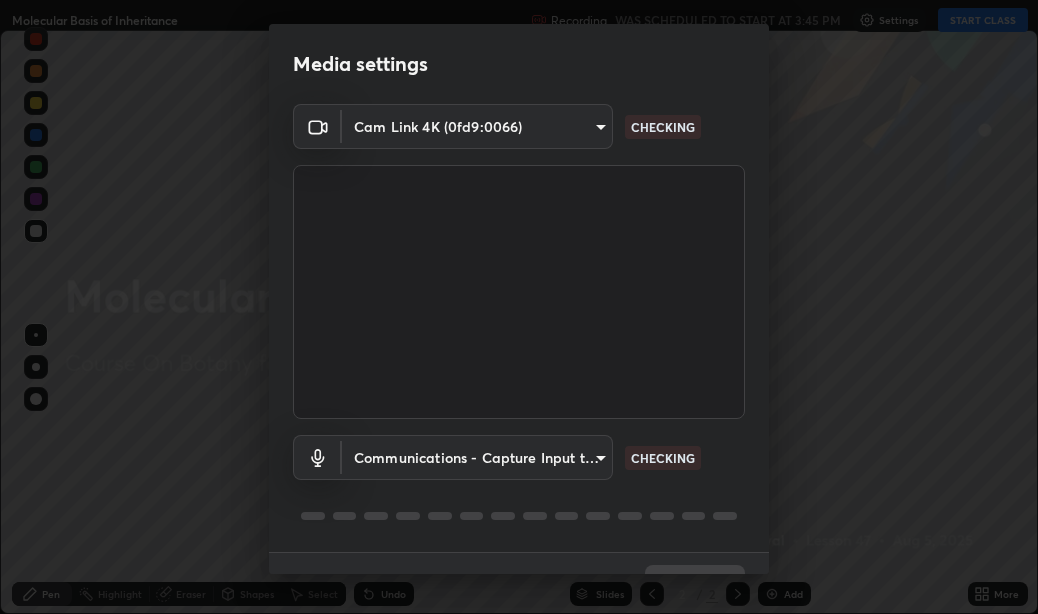 scroll, scrollTop: 42, scrollLeft: 0, axis: vertical 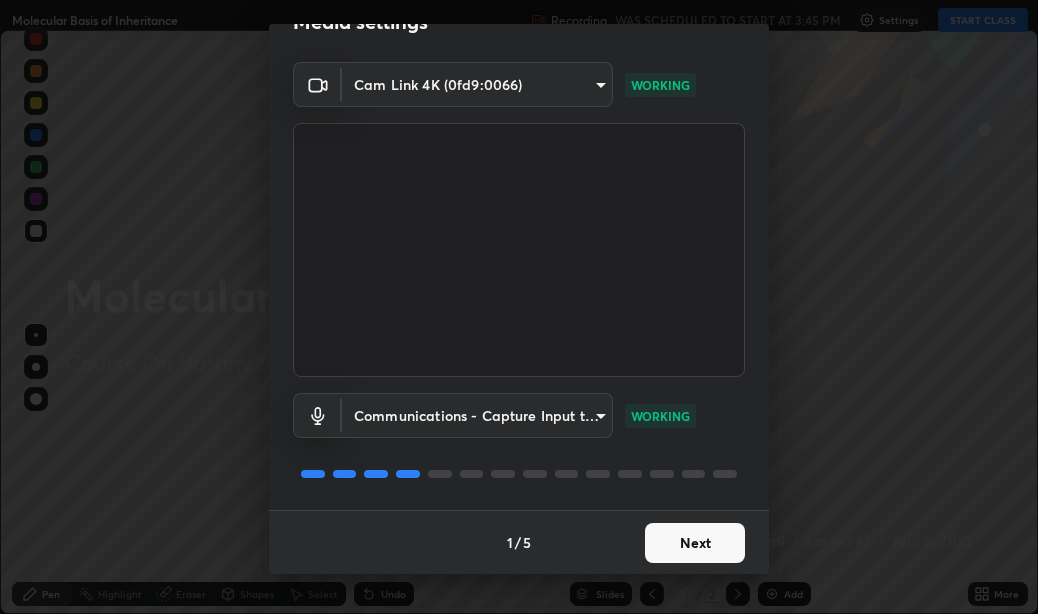 click on "Next" at bounding box center [695, 543] 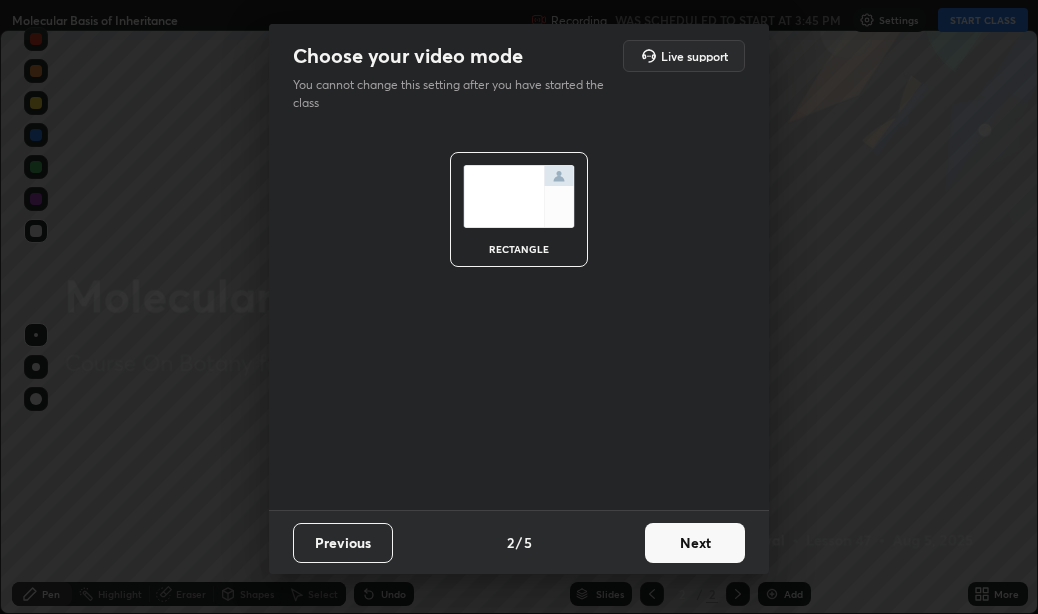 scroll, scrollTop: 0, scrollLeft: 0, axis: both 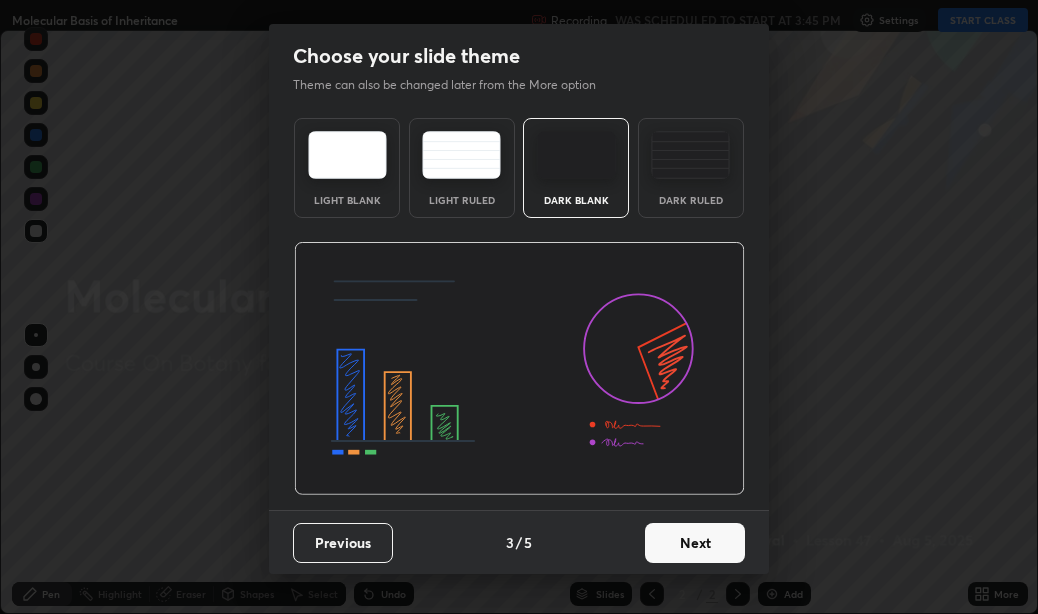 click on "Next" at bounding box center [695, 543] 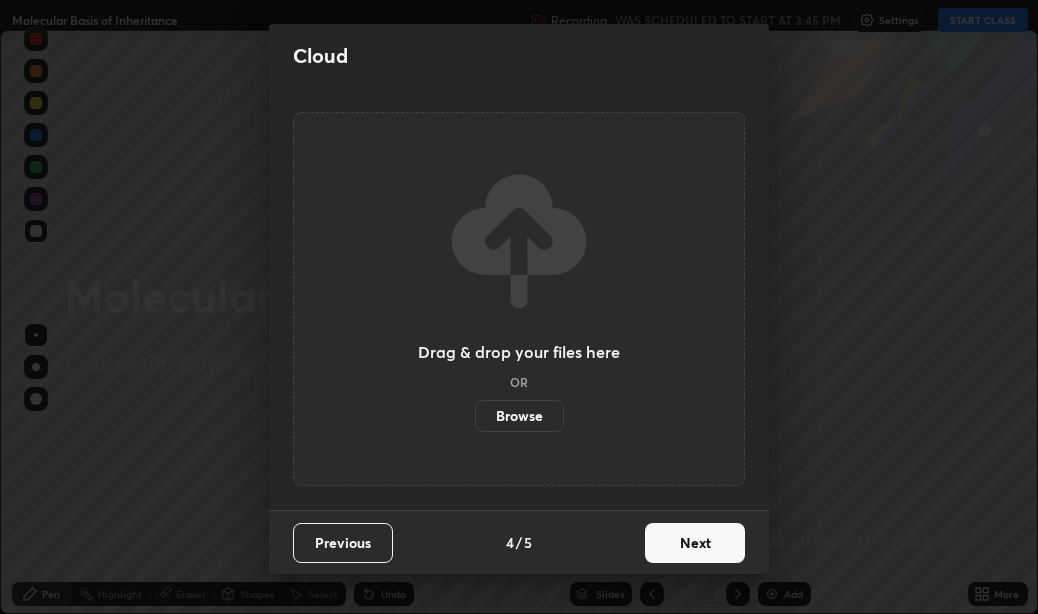 click on "Next" at bounding box center (695, 543) 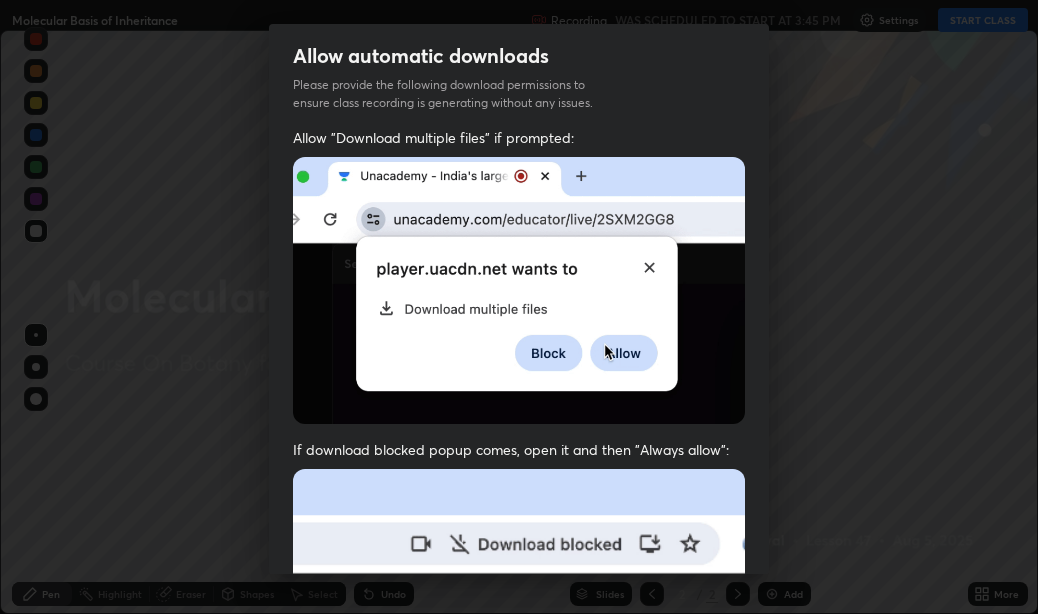 click at bounding box center (519, 687) 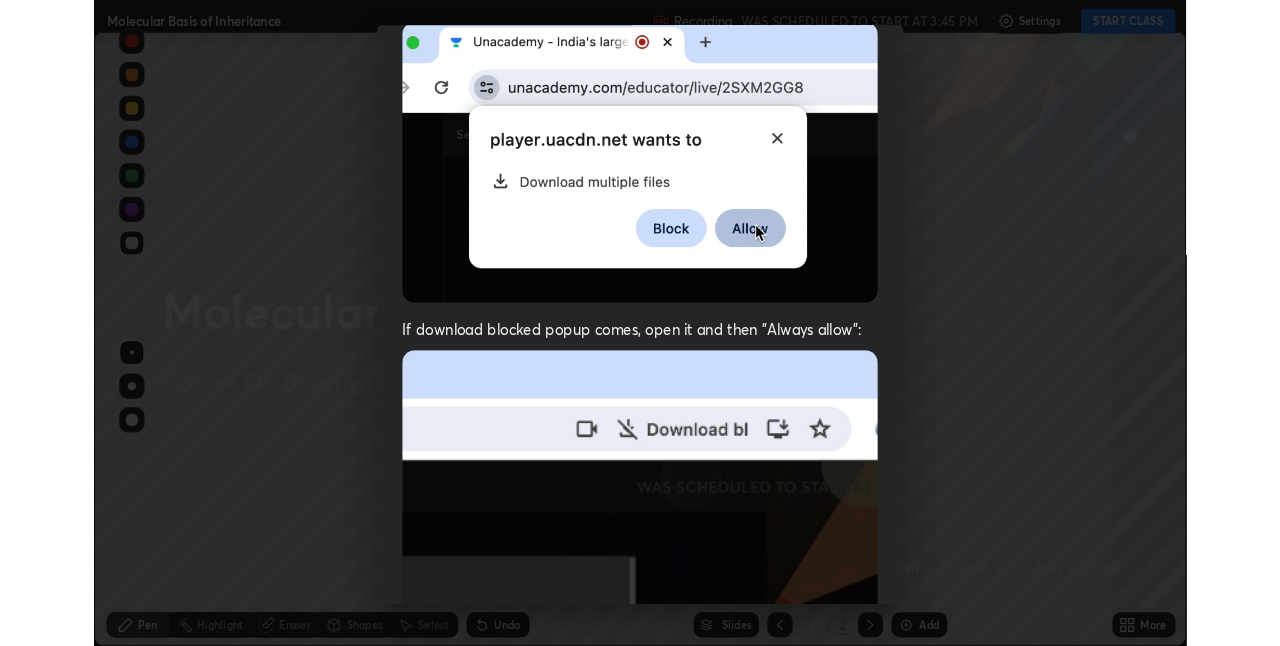 scroll, scrollTop: 450, scrollLeft: 0, axis: vertical 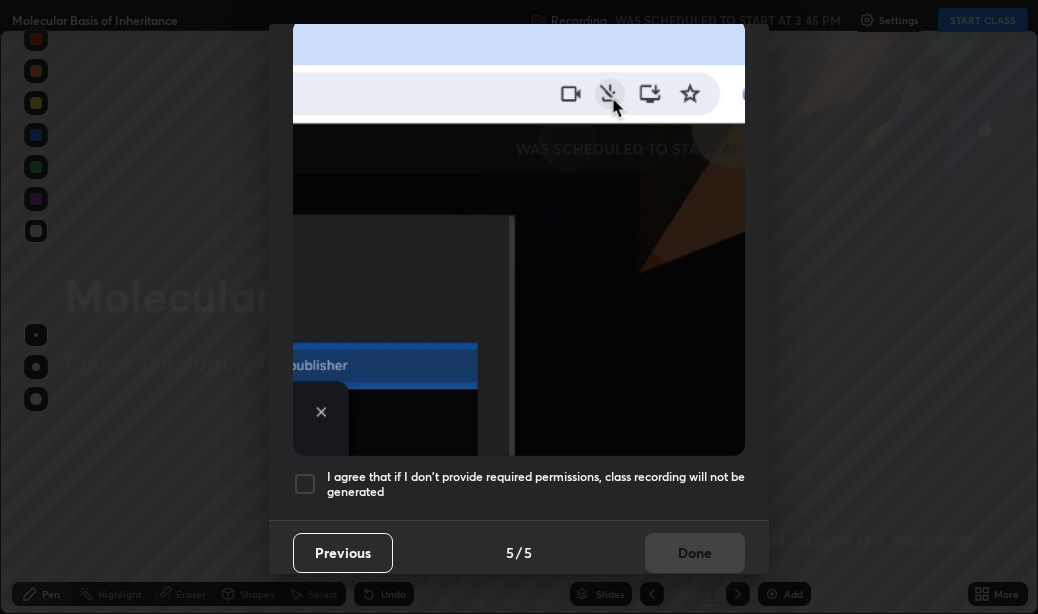 click at bounding box center (305, 484) 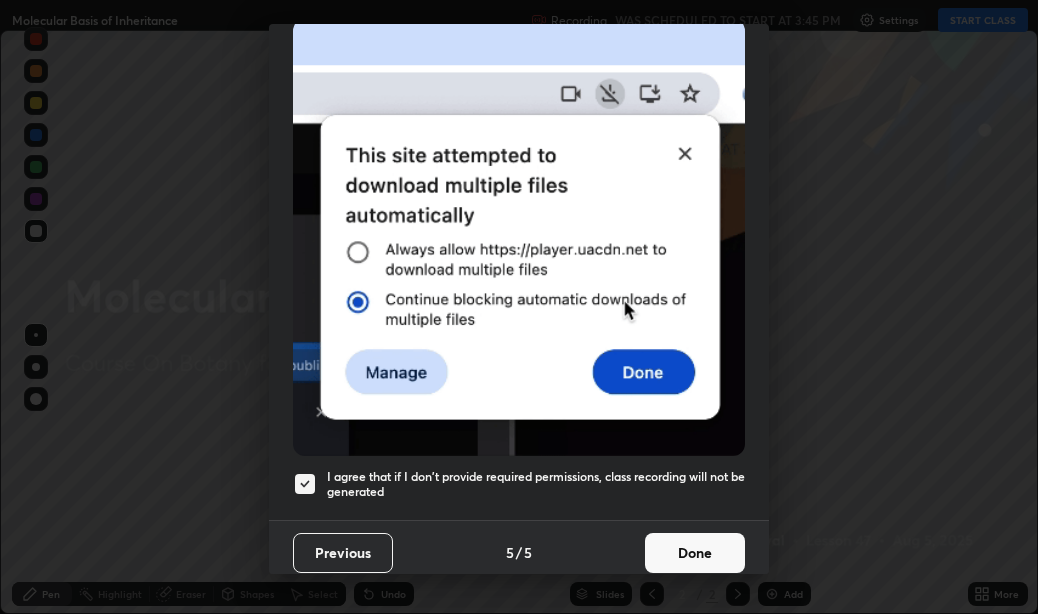 click on "Done" at bounding box center [695, 553] 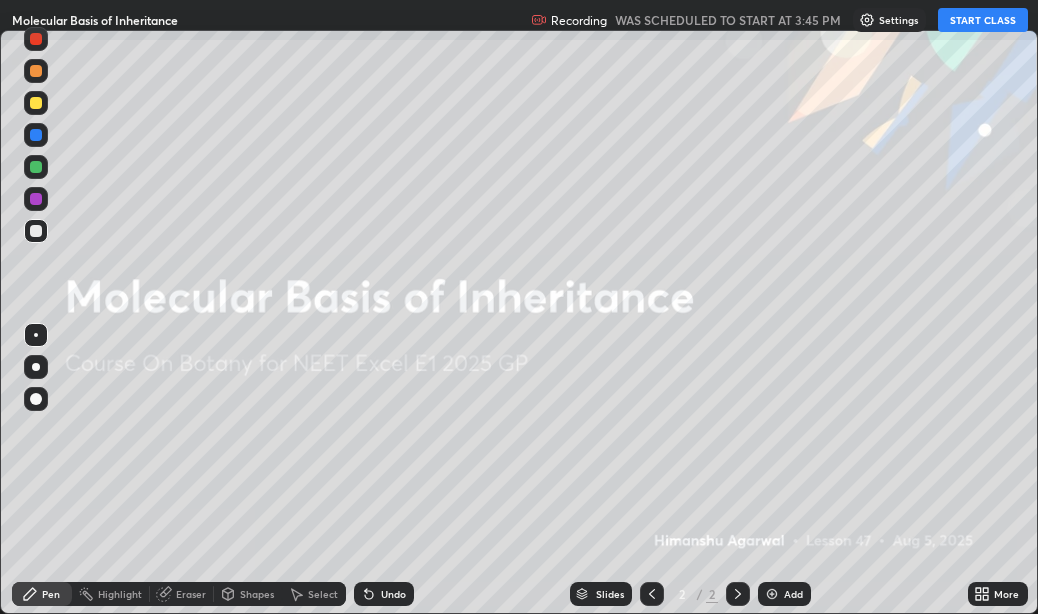 click on "START CLASS" at bounding box center (983, 20) 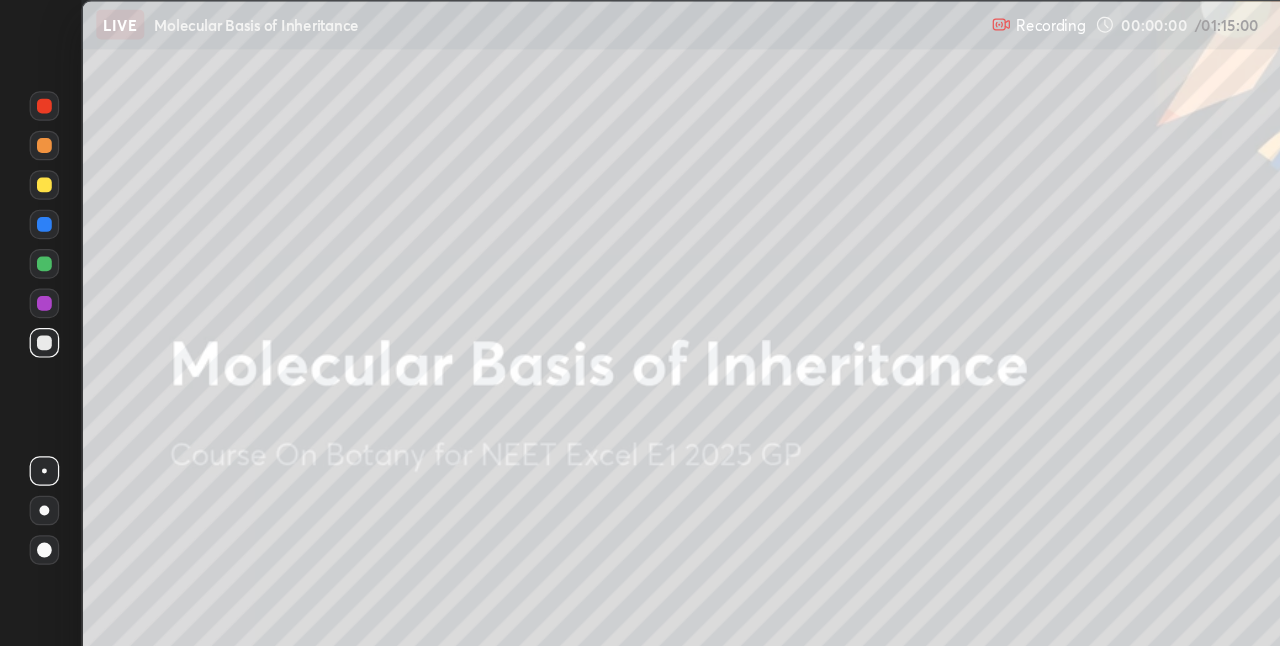 scroll, scrollTop: 99354, scrollLeft: 98720, axis: both 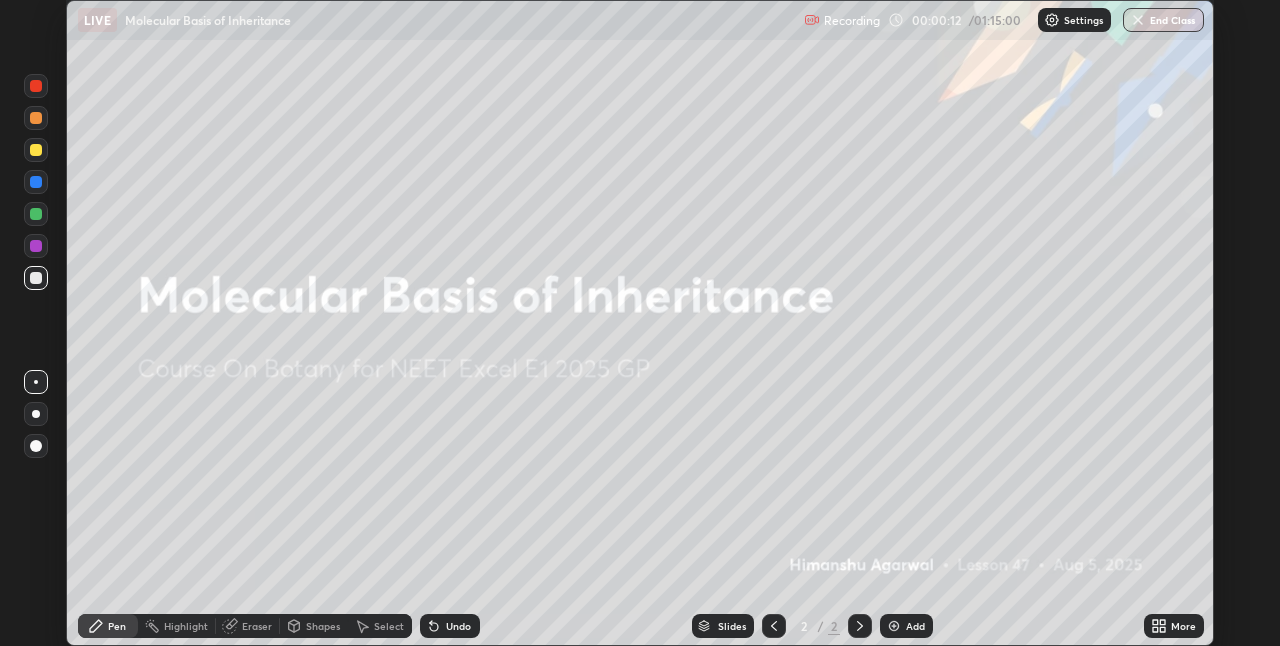 click 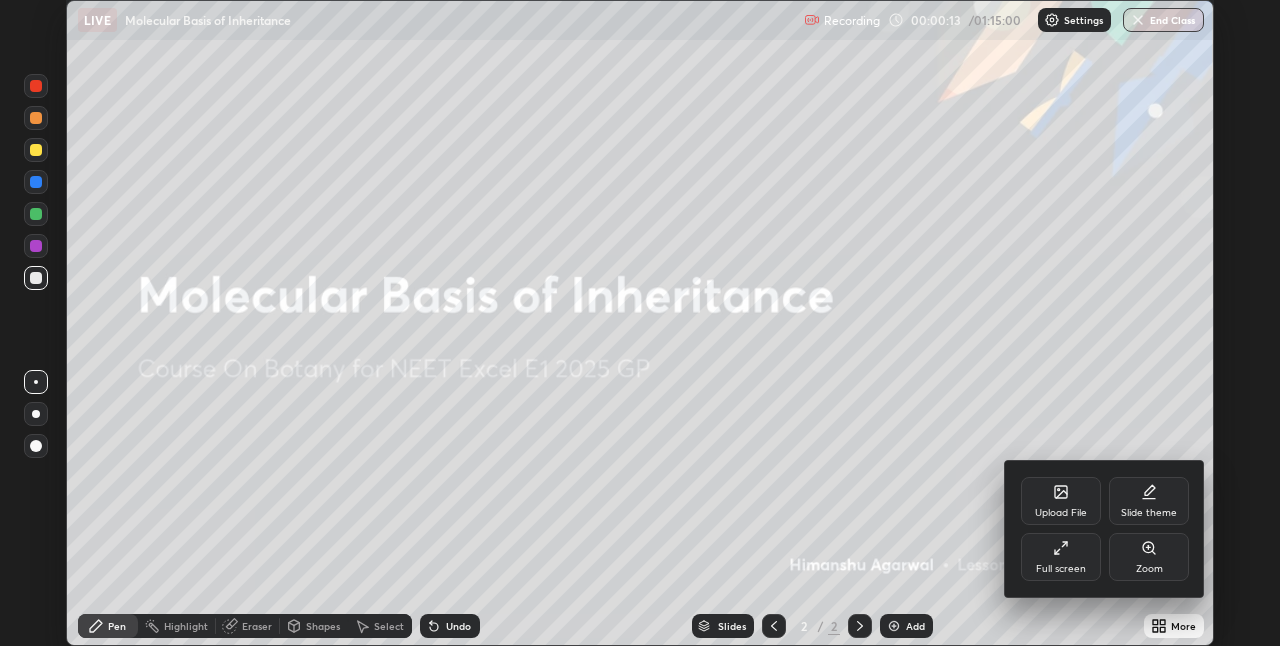click on "Full screen" at bounding box center [1061, 557] 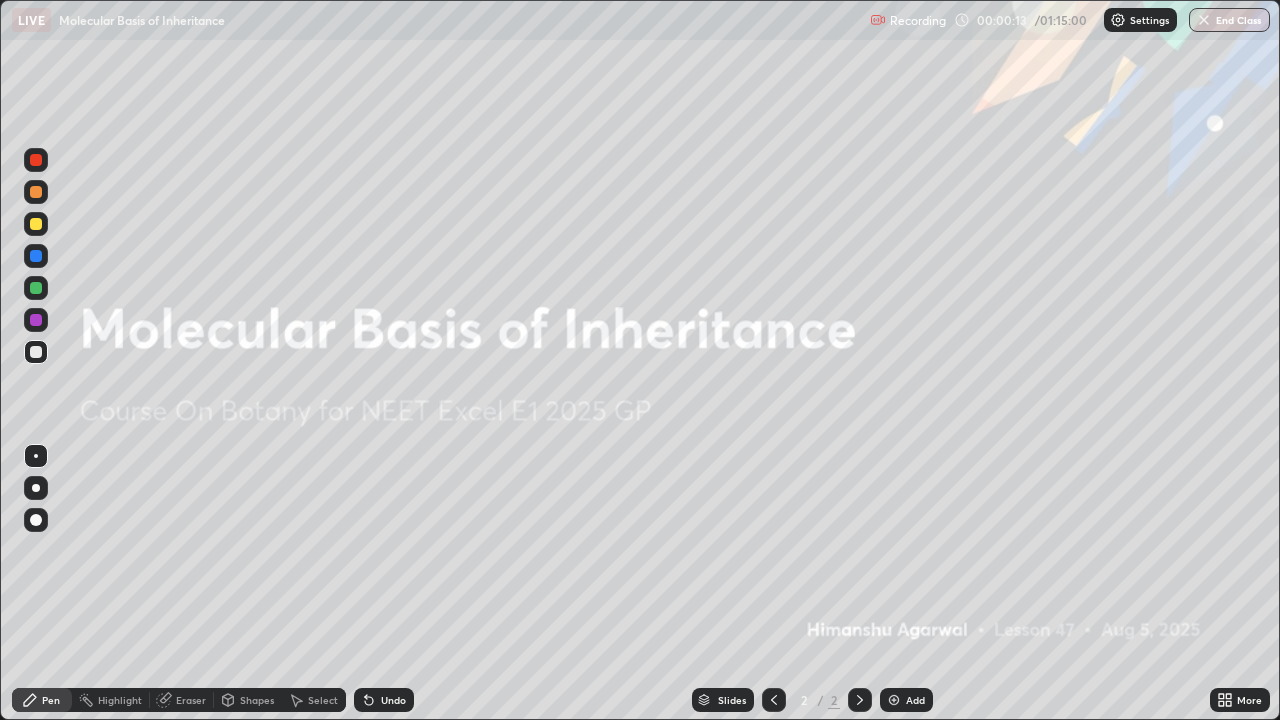 scroll, scrollTop: 99280, scrollLeft: 98720, axis: both 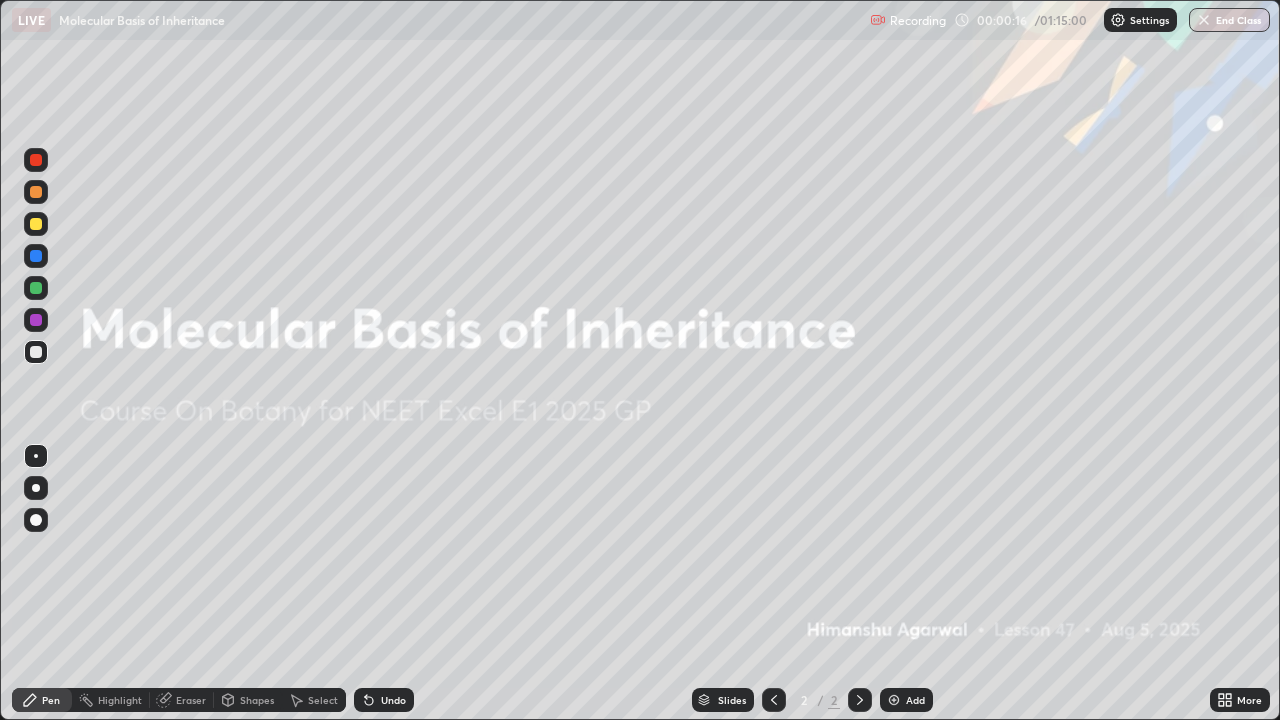 click at bounding box center (894, 700) 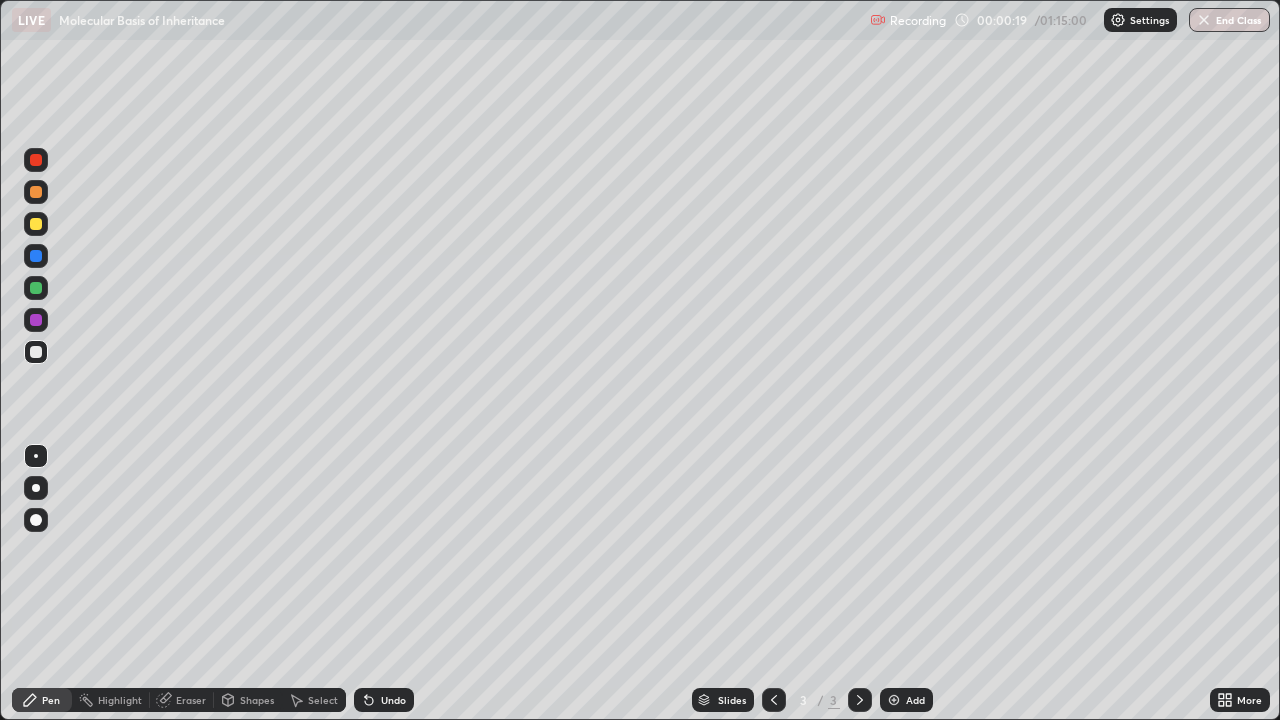 click at bounding box center [36, 224] 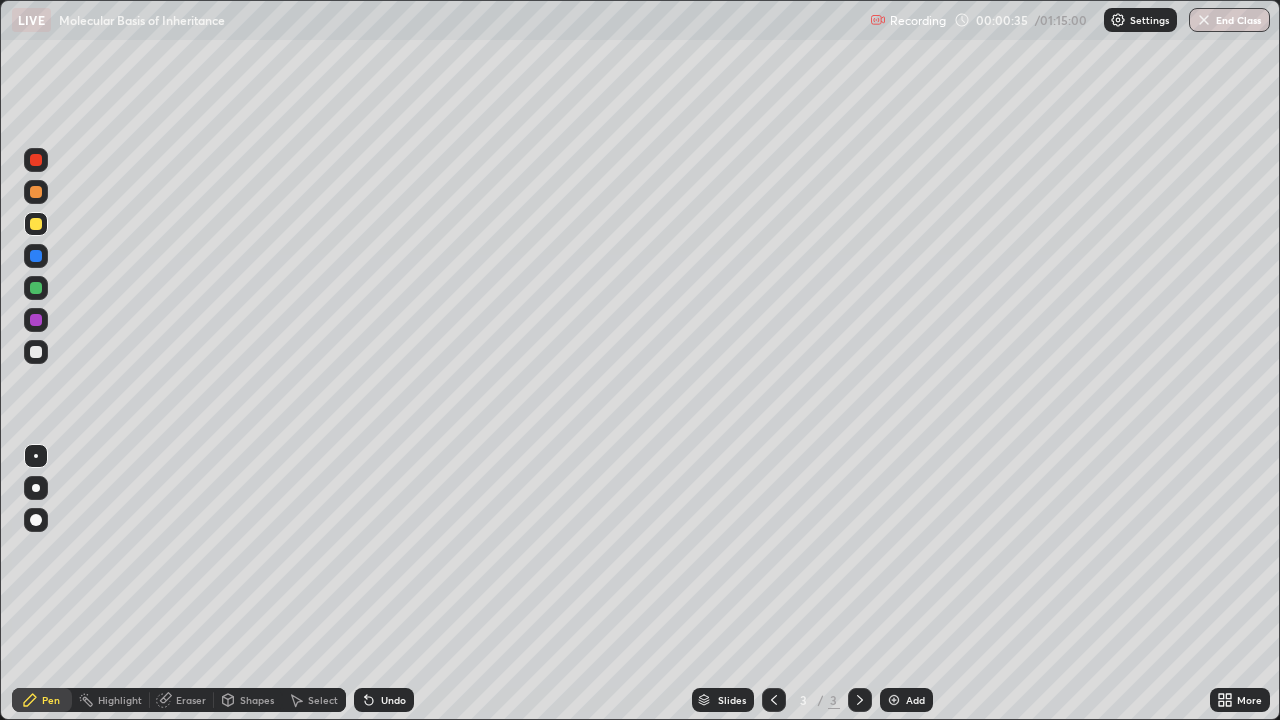 click 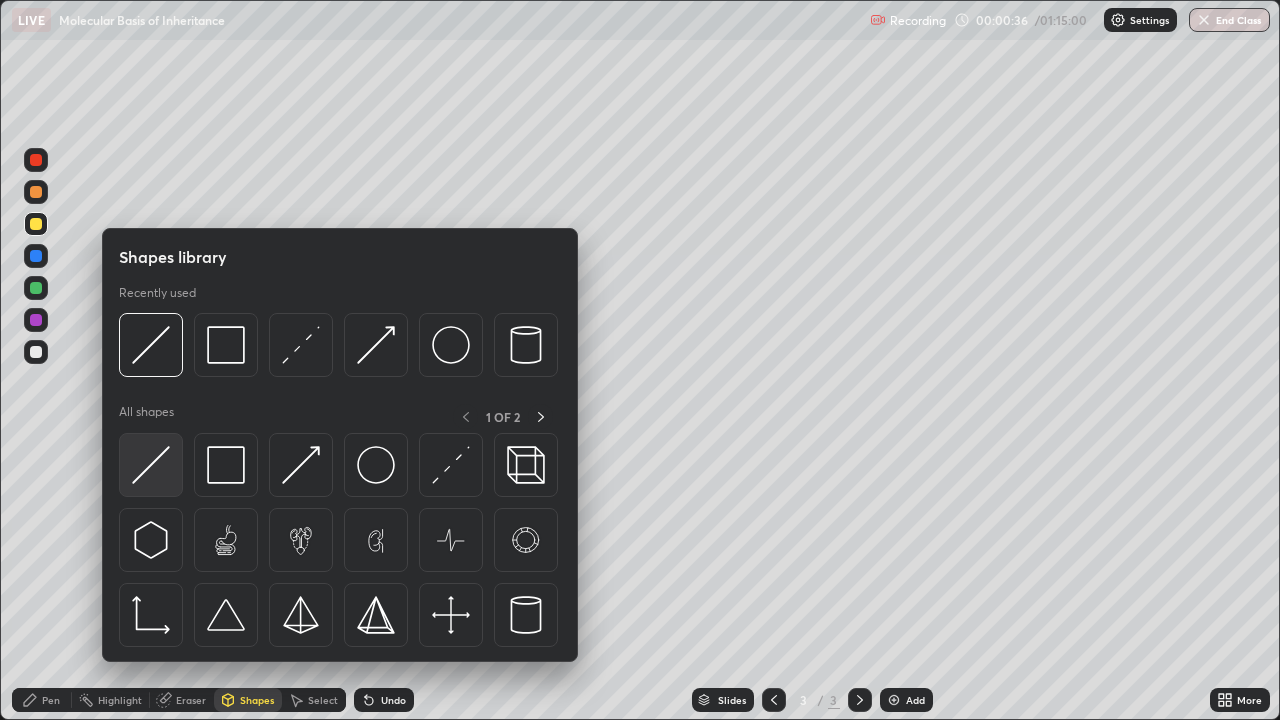 click at bounding box center (151, 465) 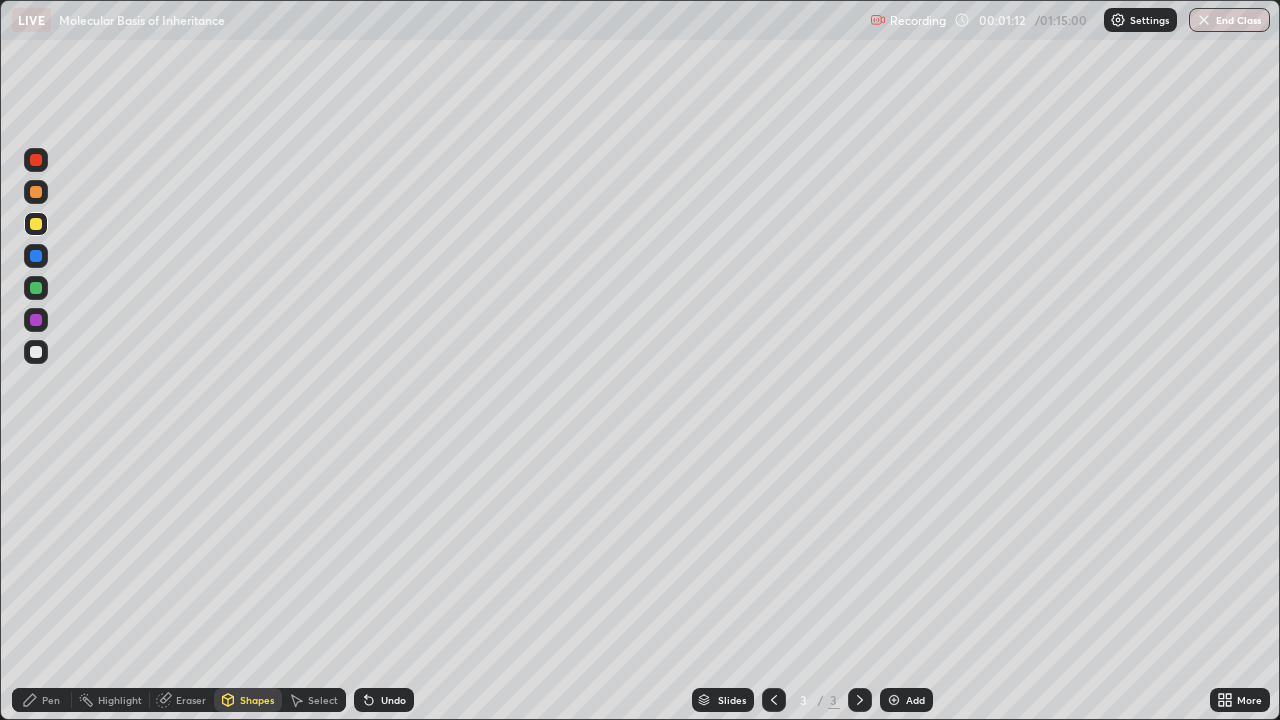 click 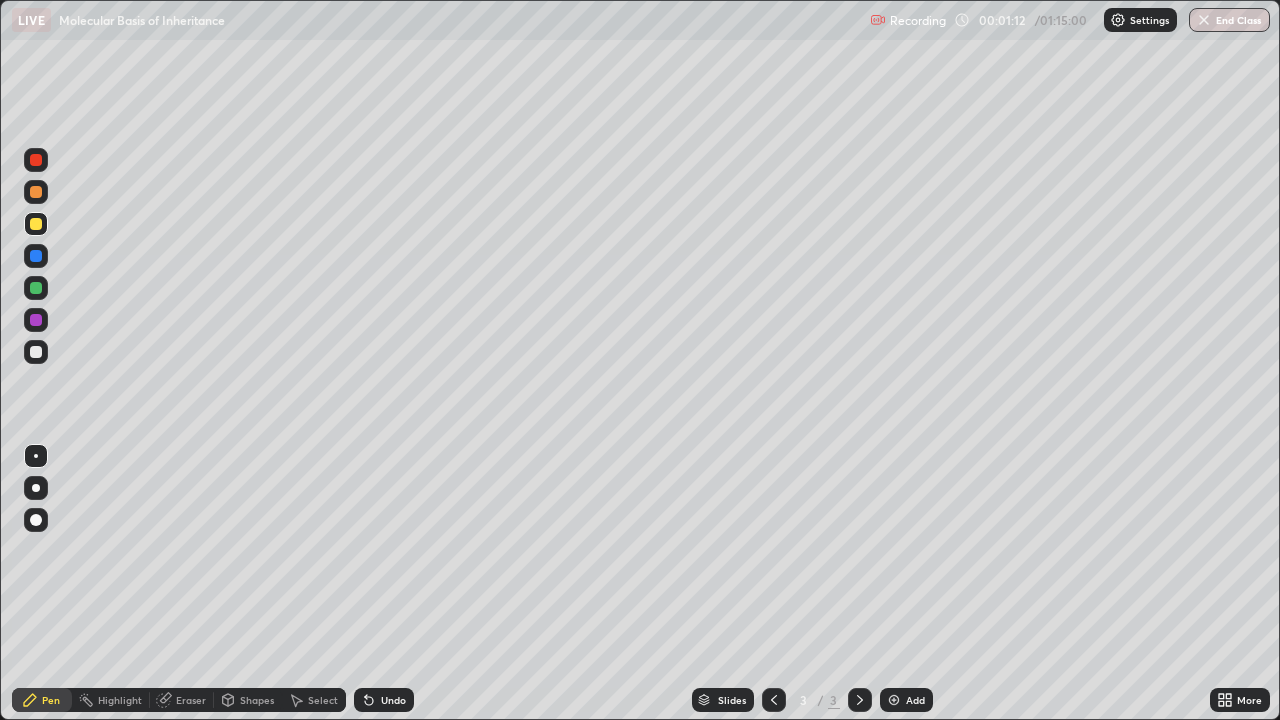 click at bounding box center [36, 352] 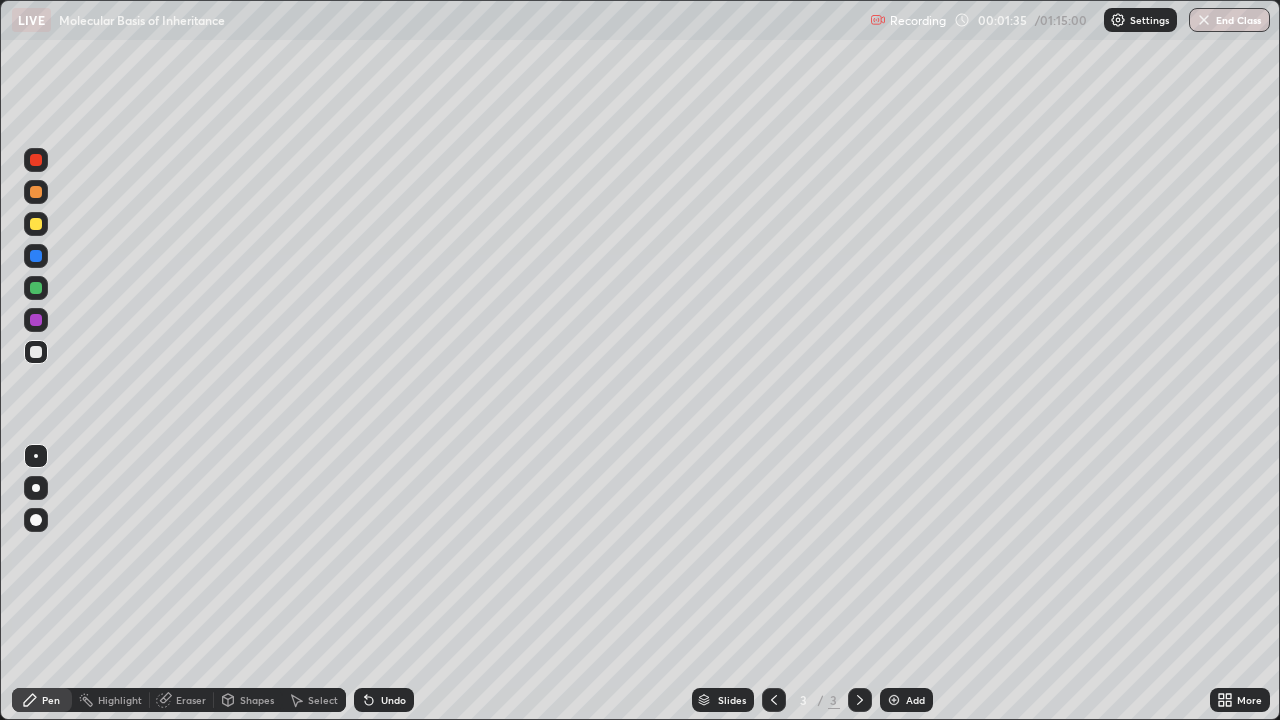 click on "Shapes" at bounding box center [257, 700] 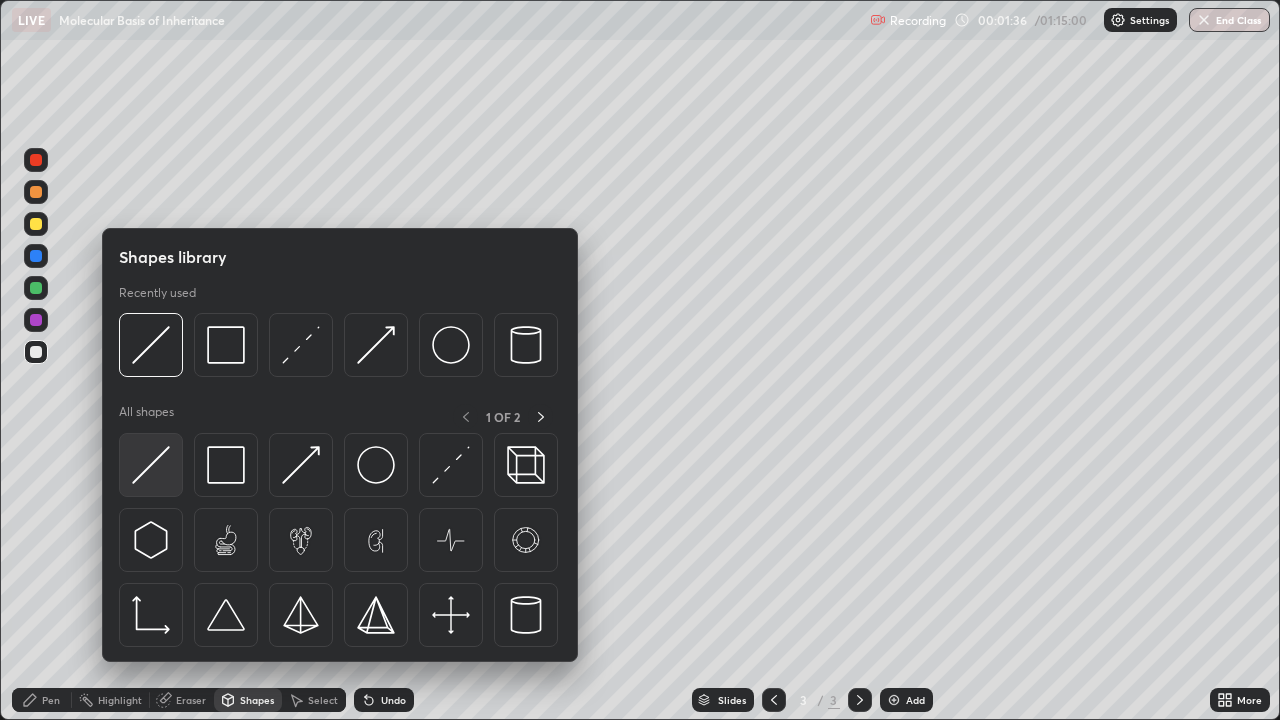 click at bounding box center (151, 465) 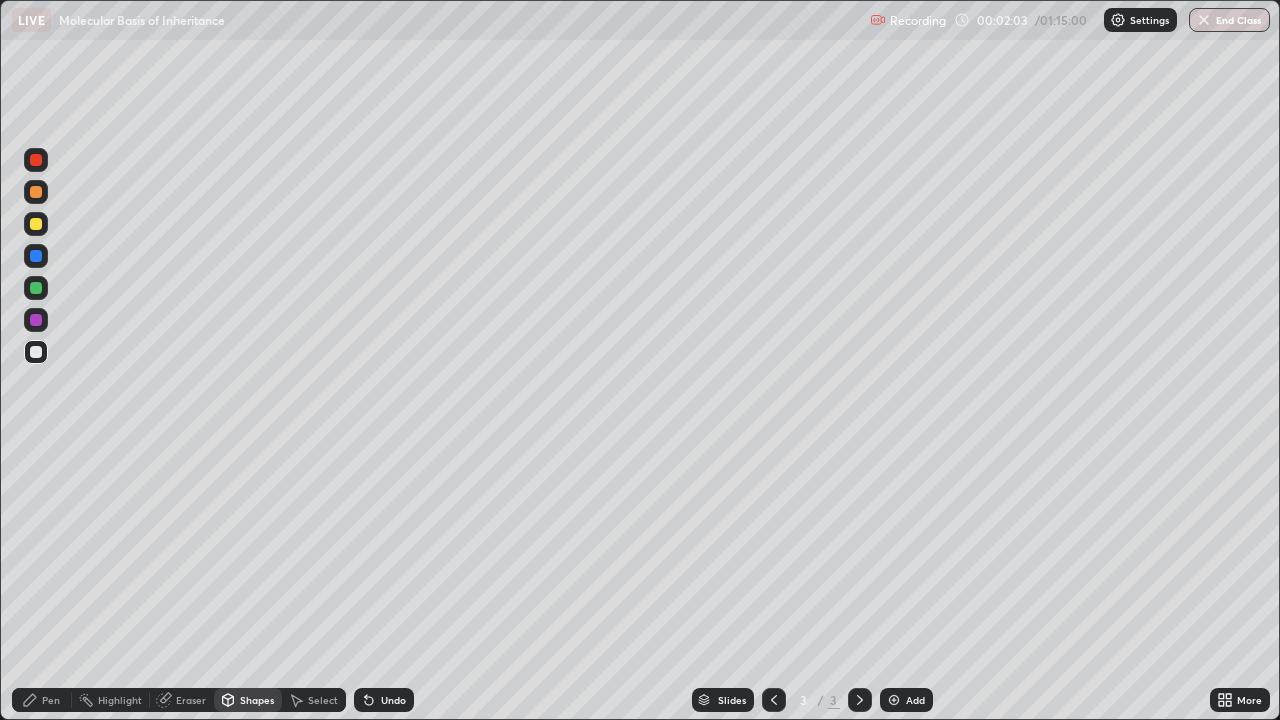 click at bounding box center [36, 192] 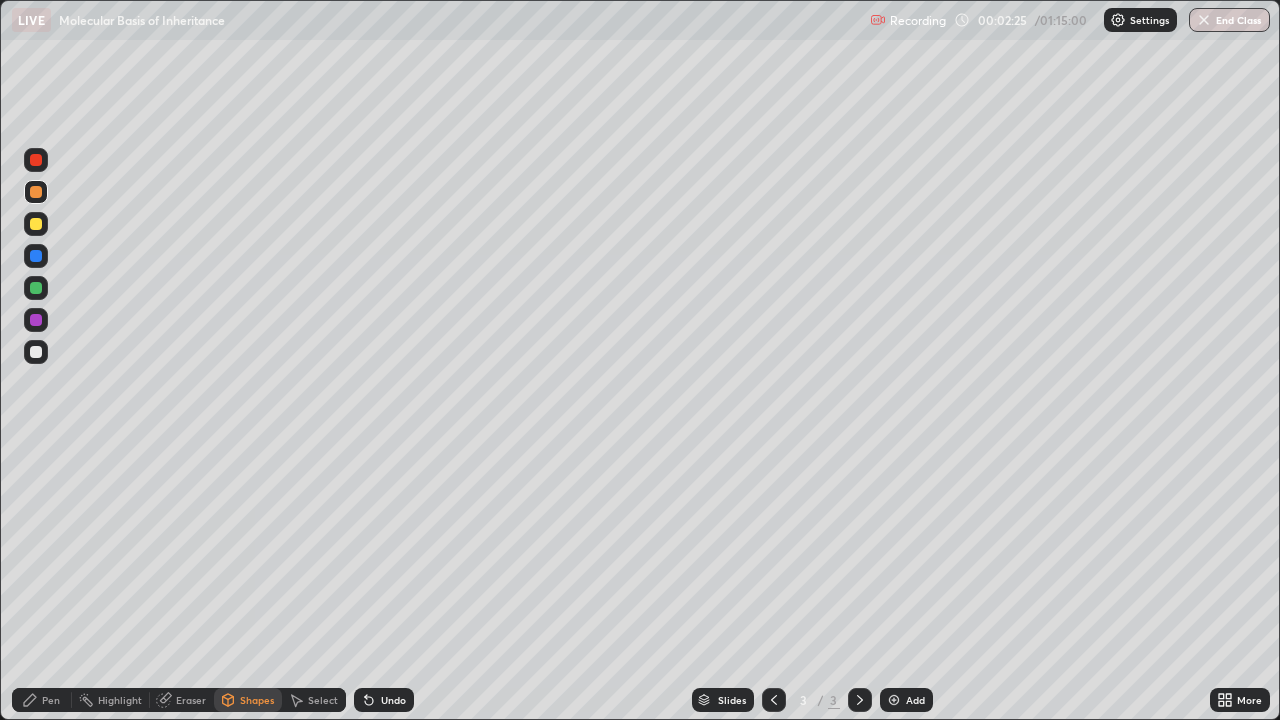 click on "Pen" at bounding box center [51, 700] 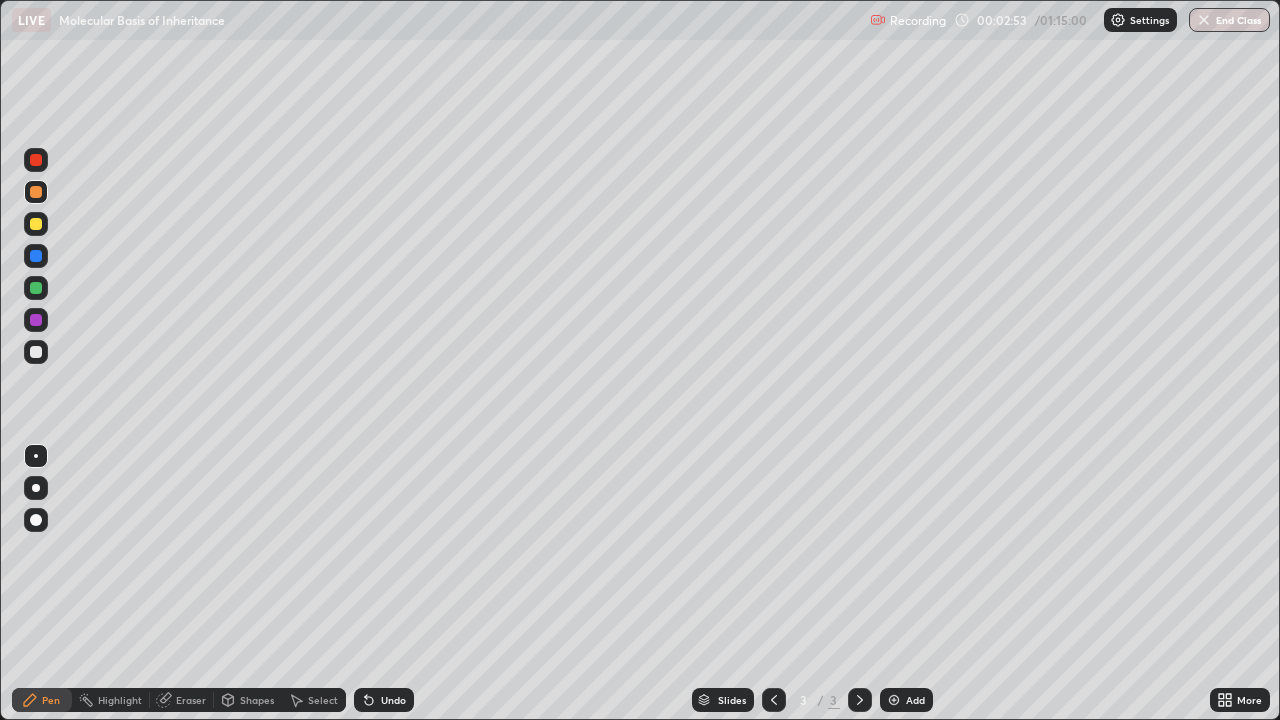 click on "Shapes" at bounding box center [248, 700] 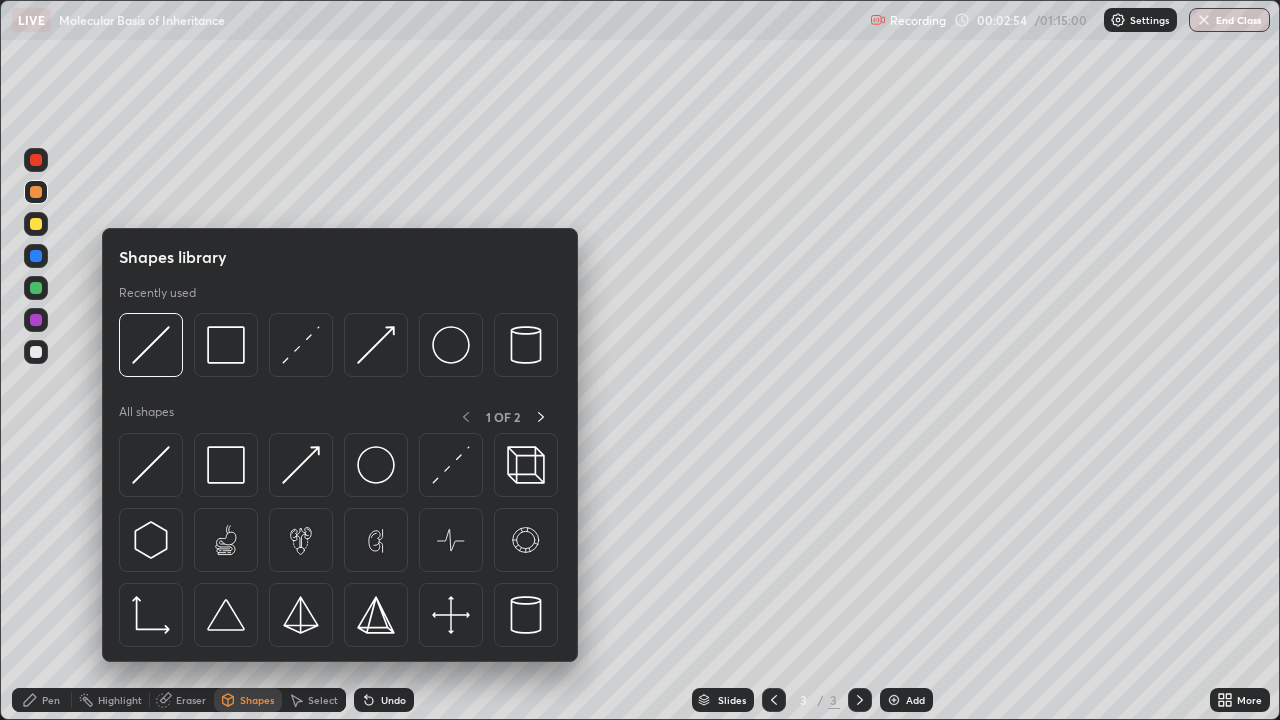 click at bounding box center (151, 465) 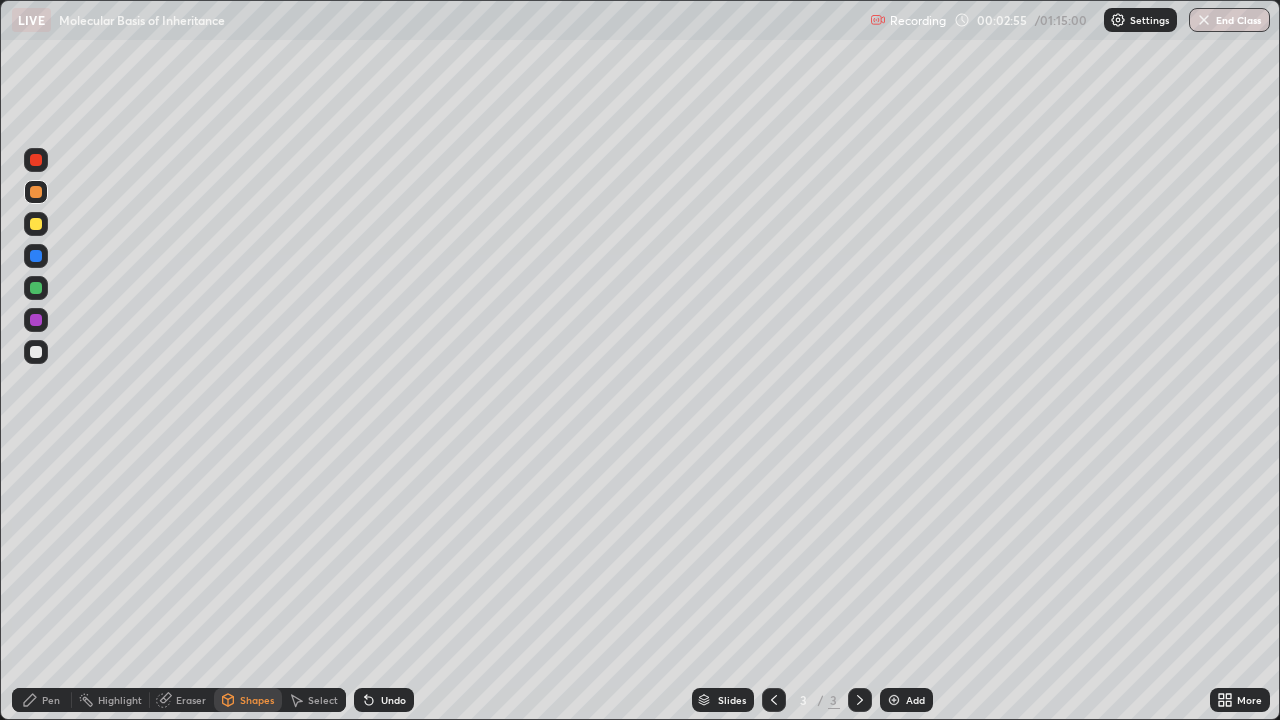 click on "Shapes" at bounding box center [257, 700] 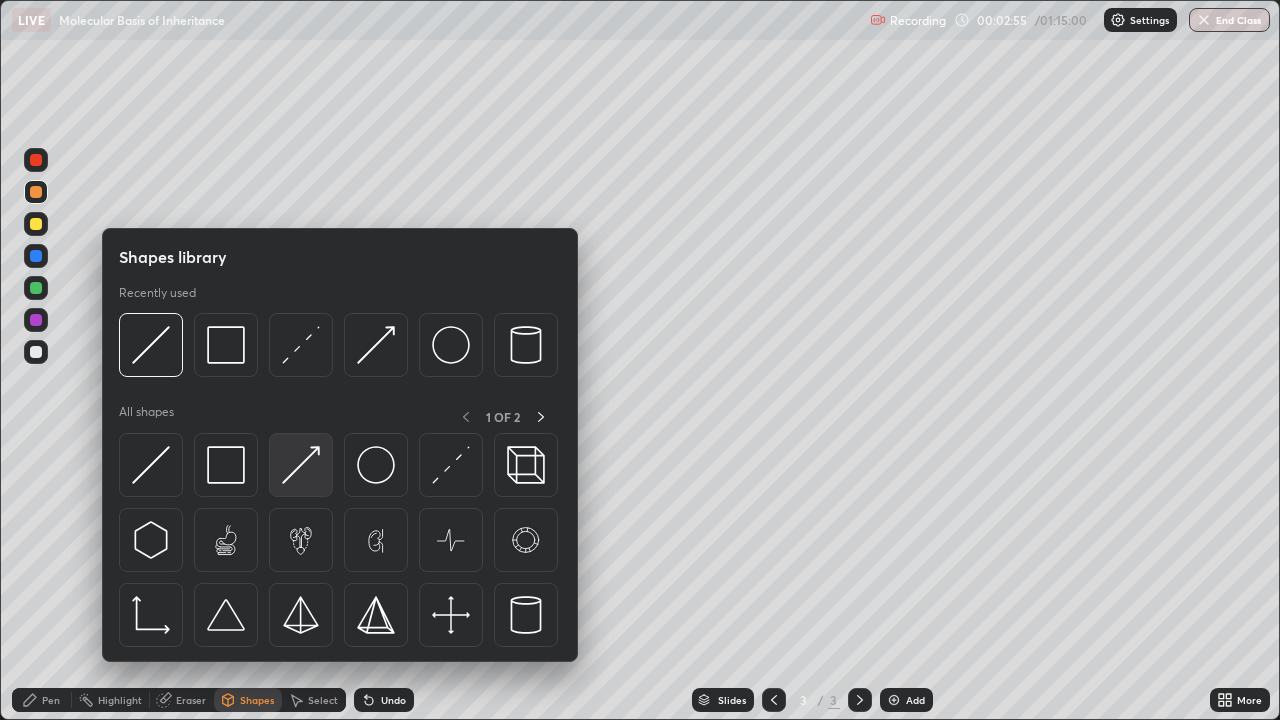 click at bounding box center [301, 465] 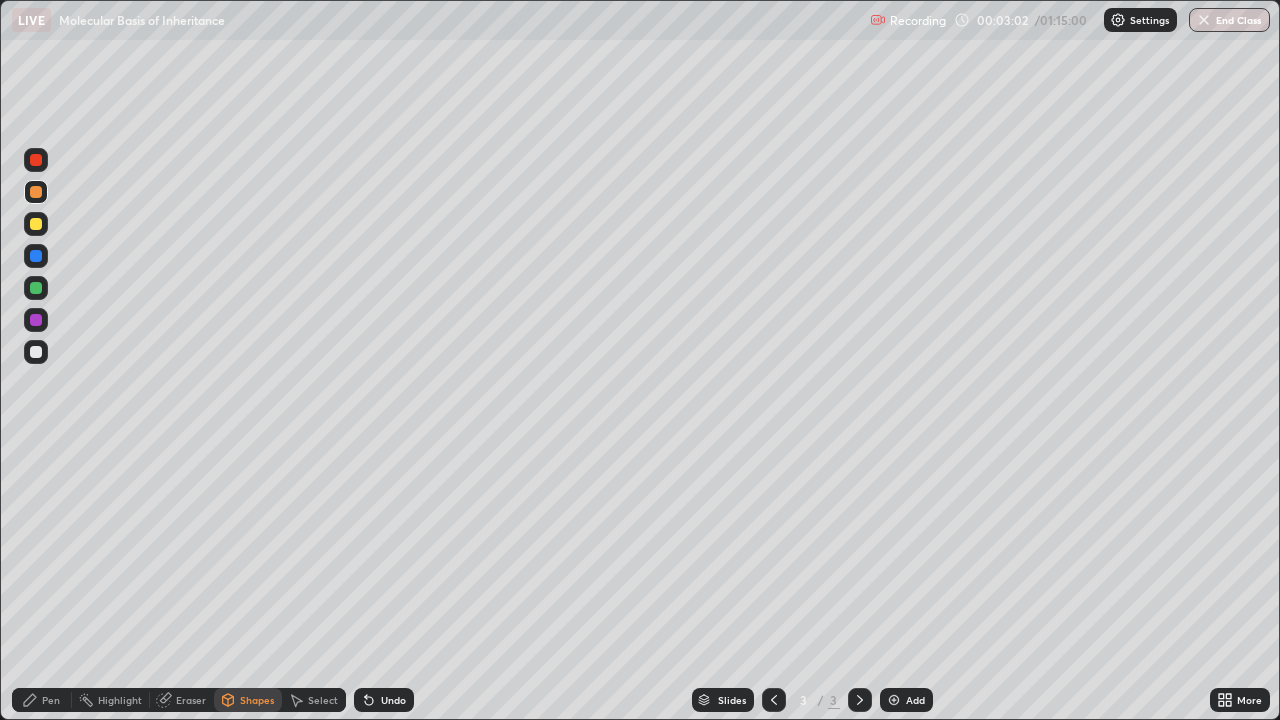 click at bounding box center [36, 192] 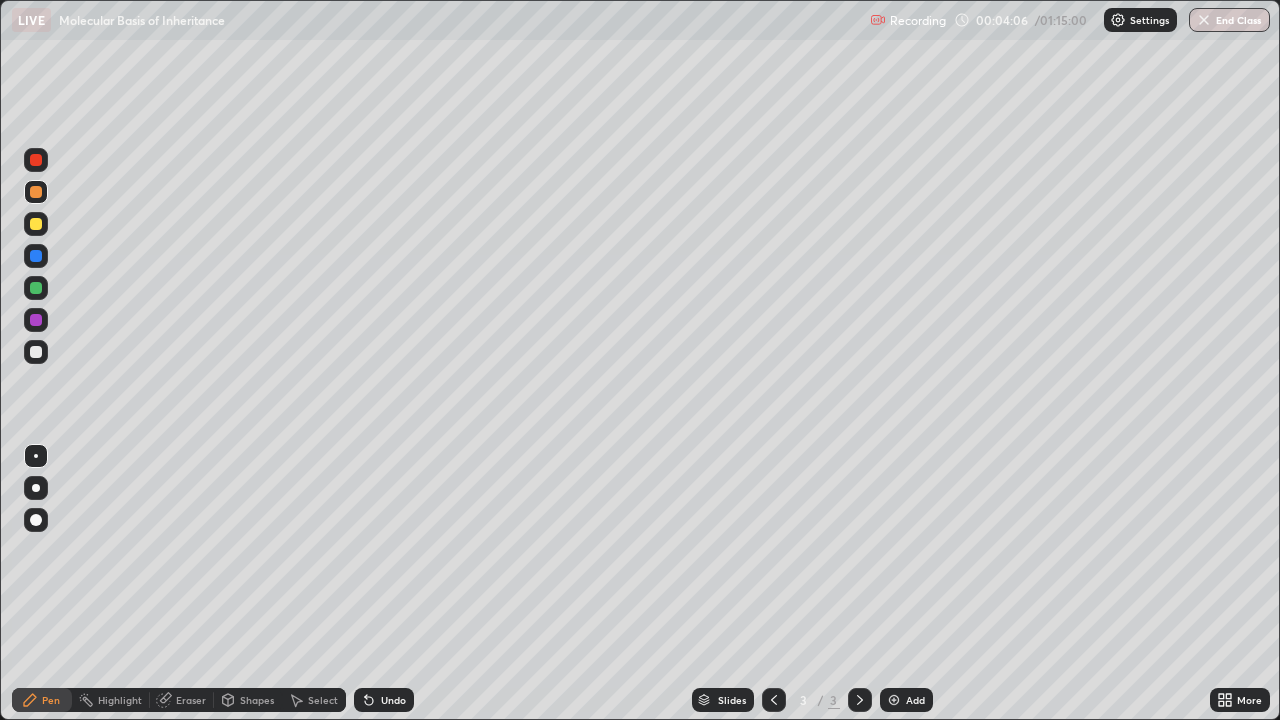 click at bounding box center [36, 352] 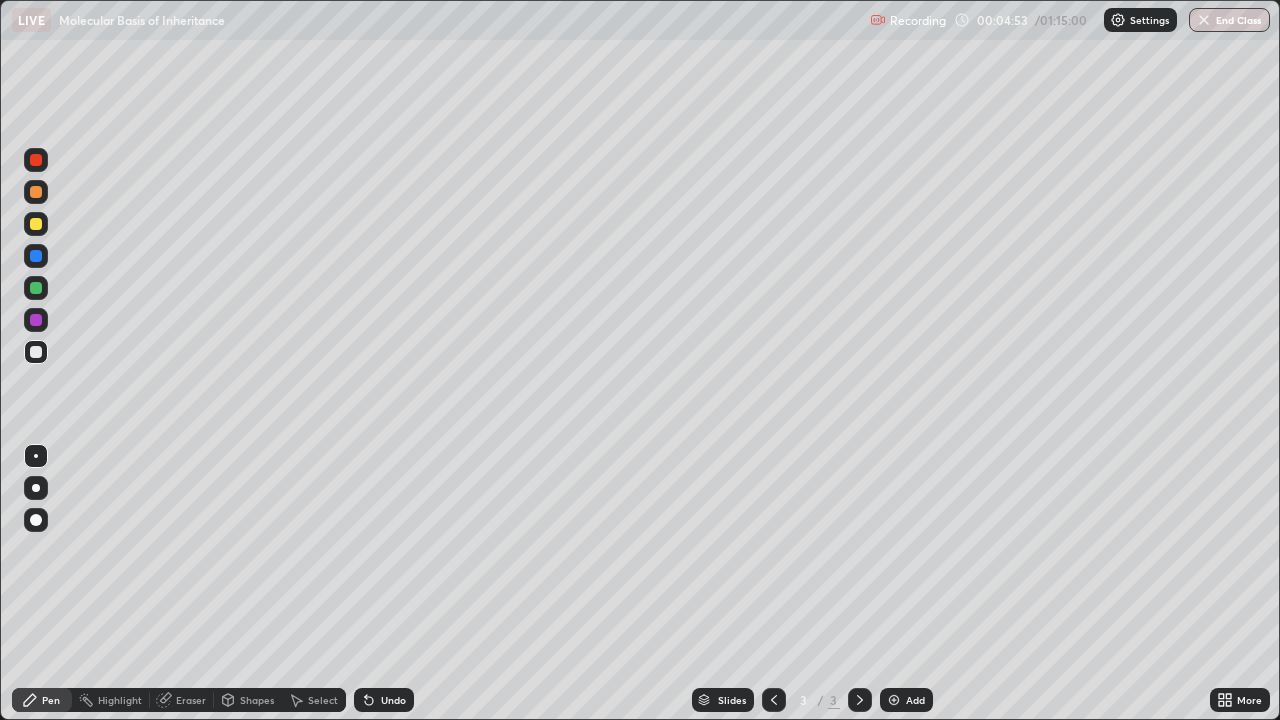 click at bounding box center (36, 224) 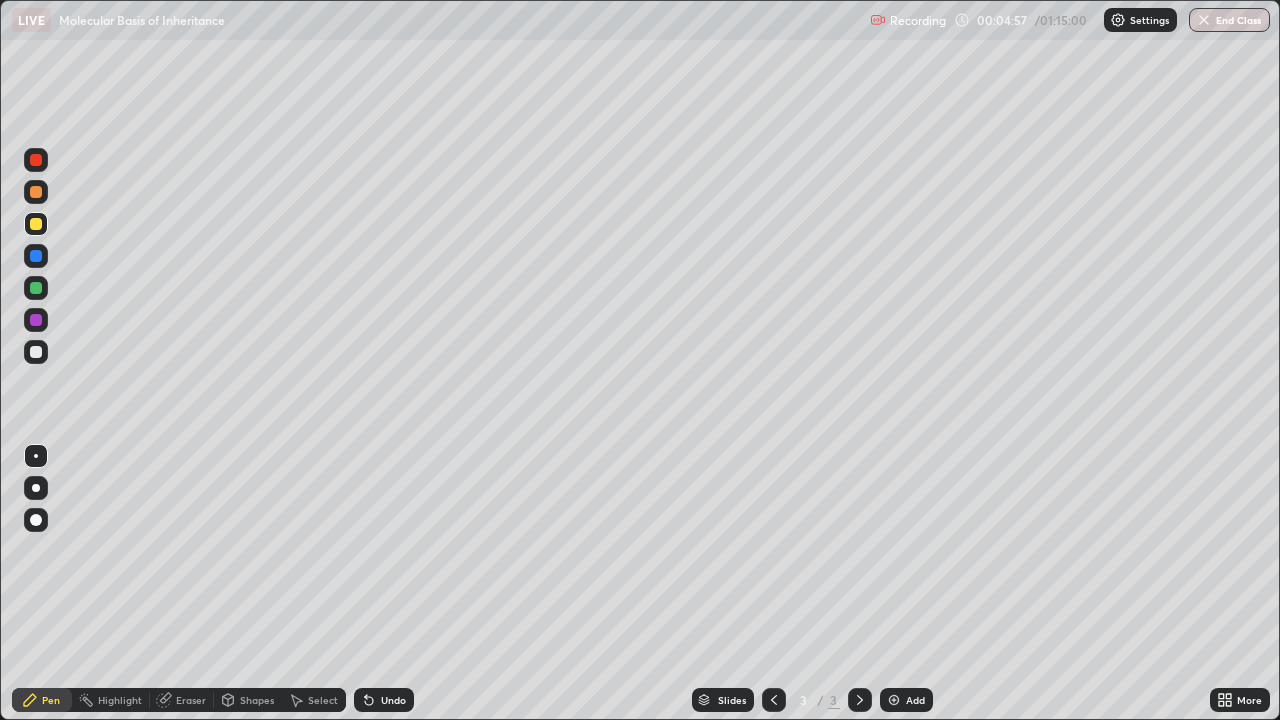 click at bounding box center (36, 352) 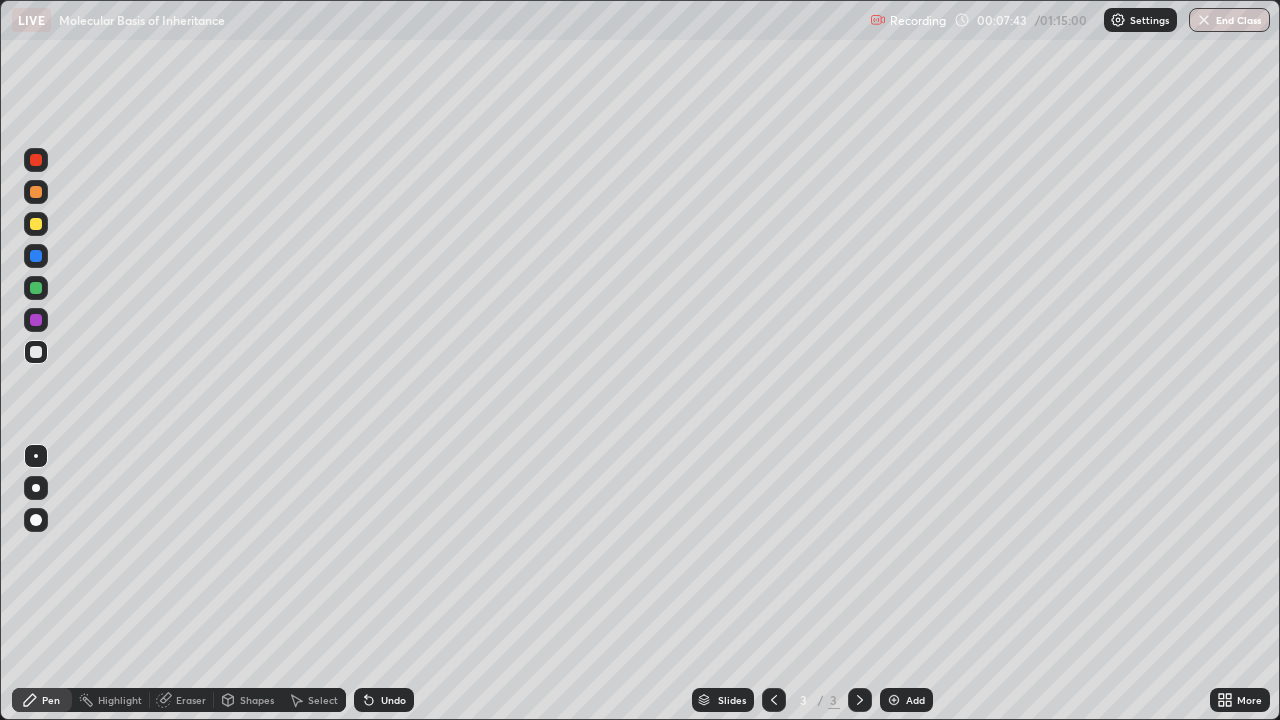click on "Shapes" at bounding box center [257, 700] 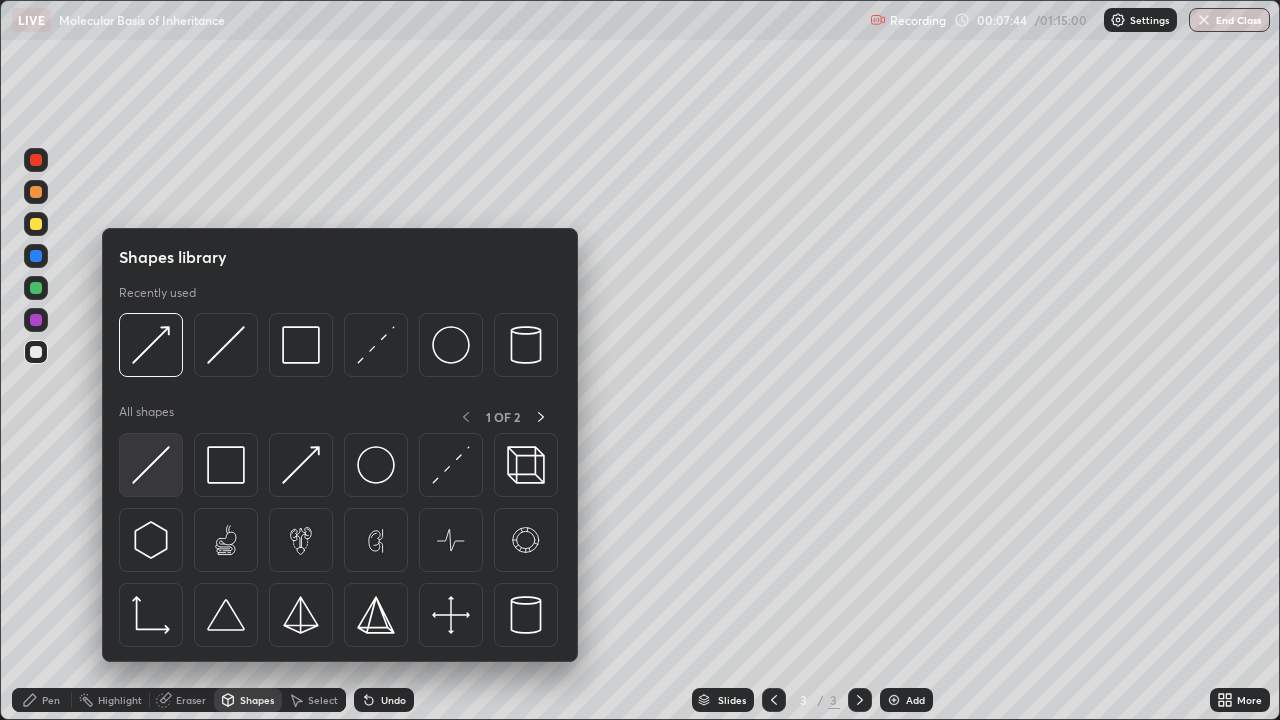 click at bounding box center [151, 465] 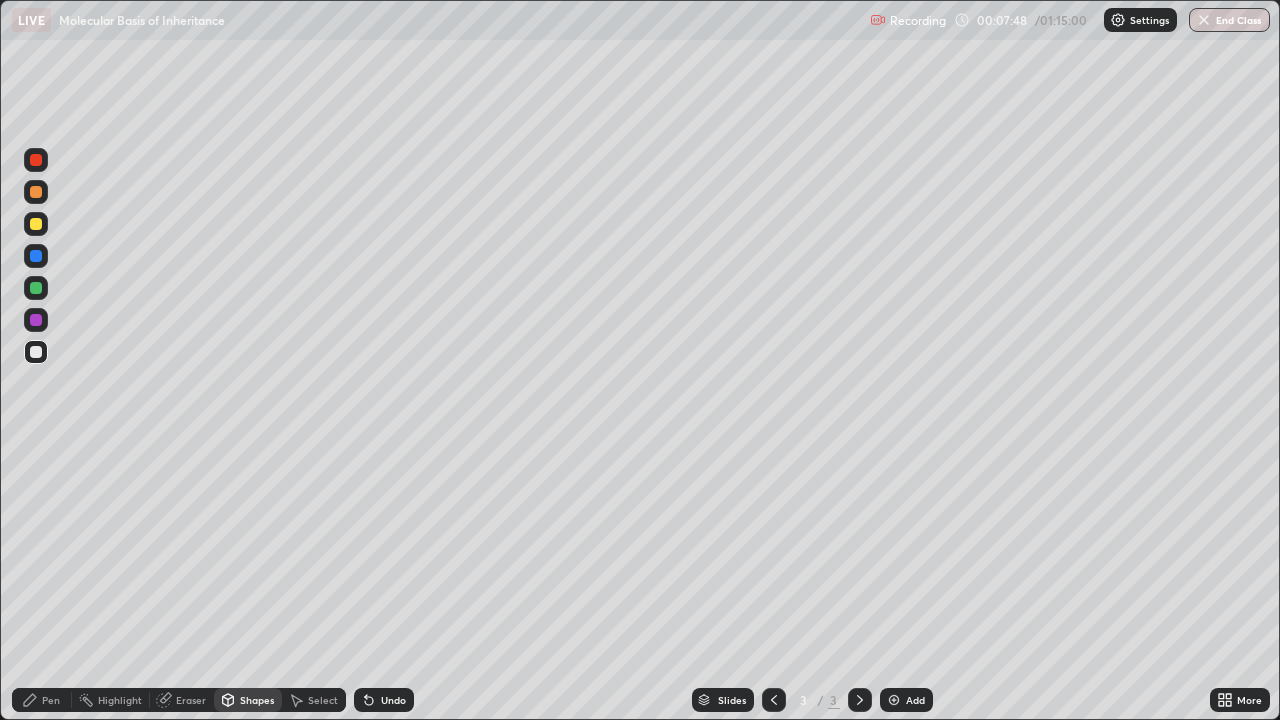 click at bounding box center (36, 224) 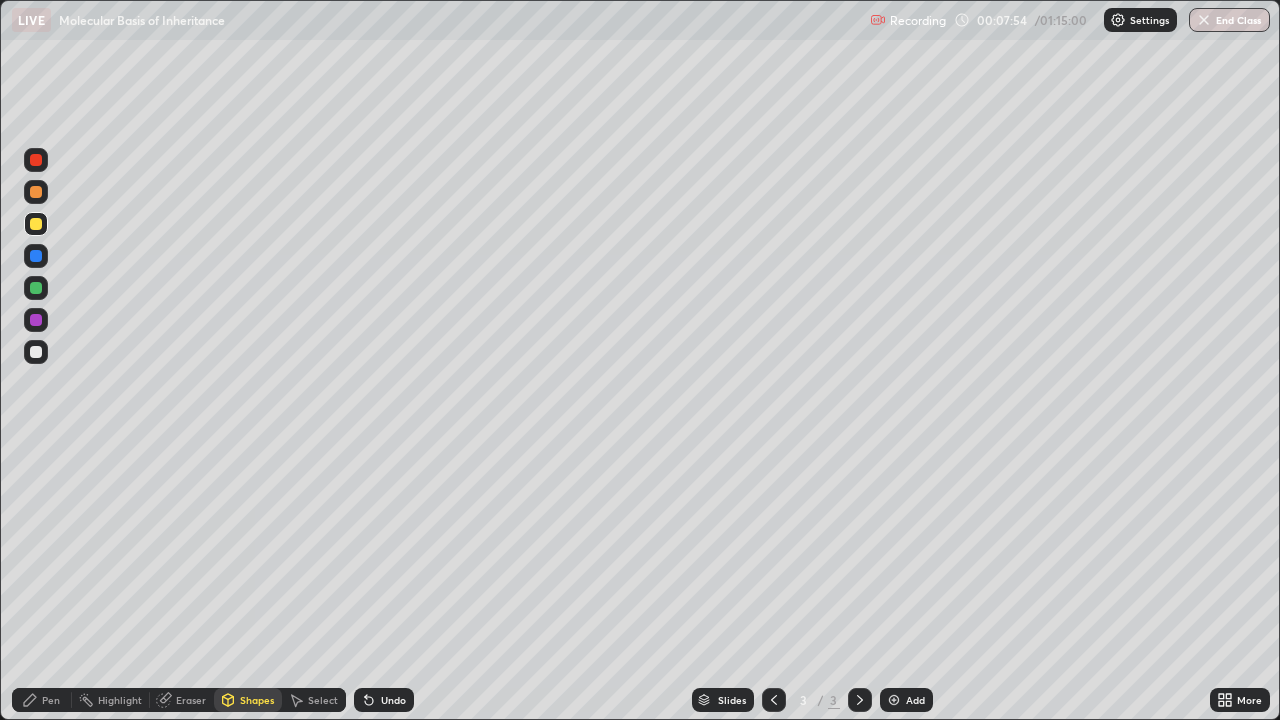 click at bounding box center (36, 192) 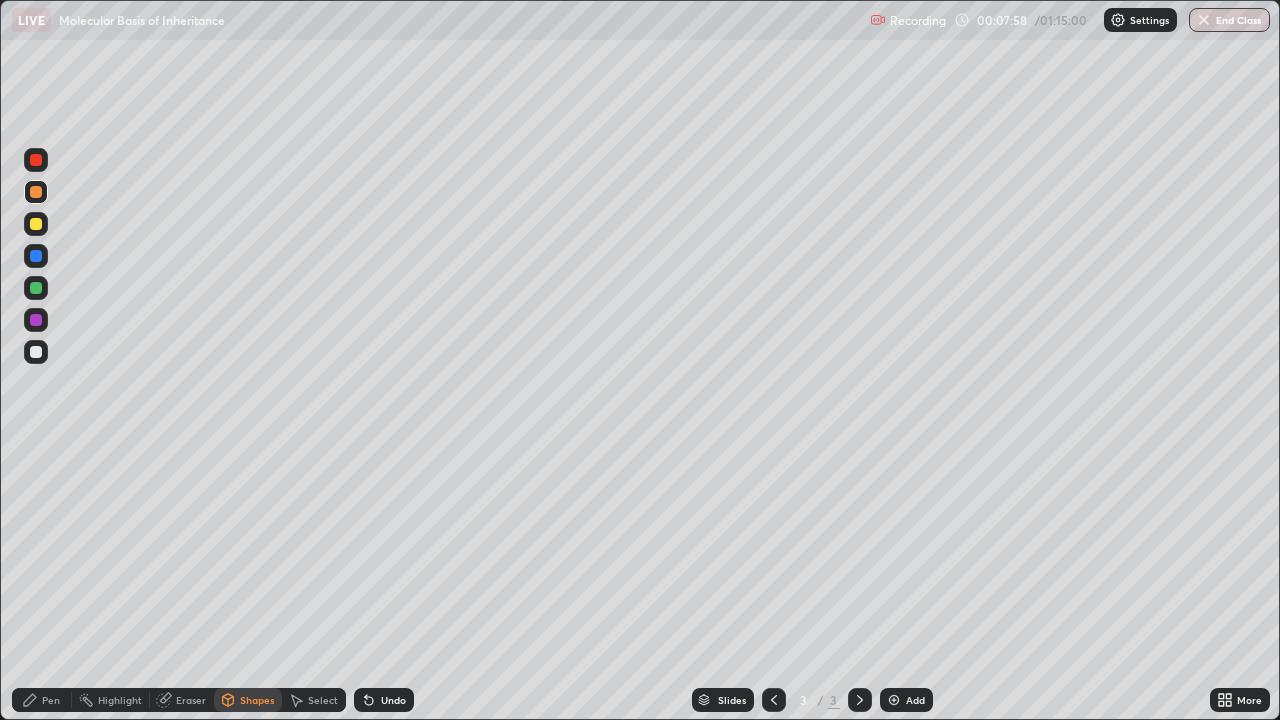 click on "Pen" at bounding box center (51, 700) 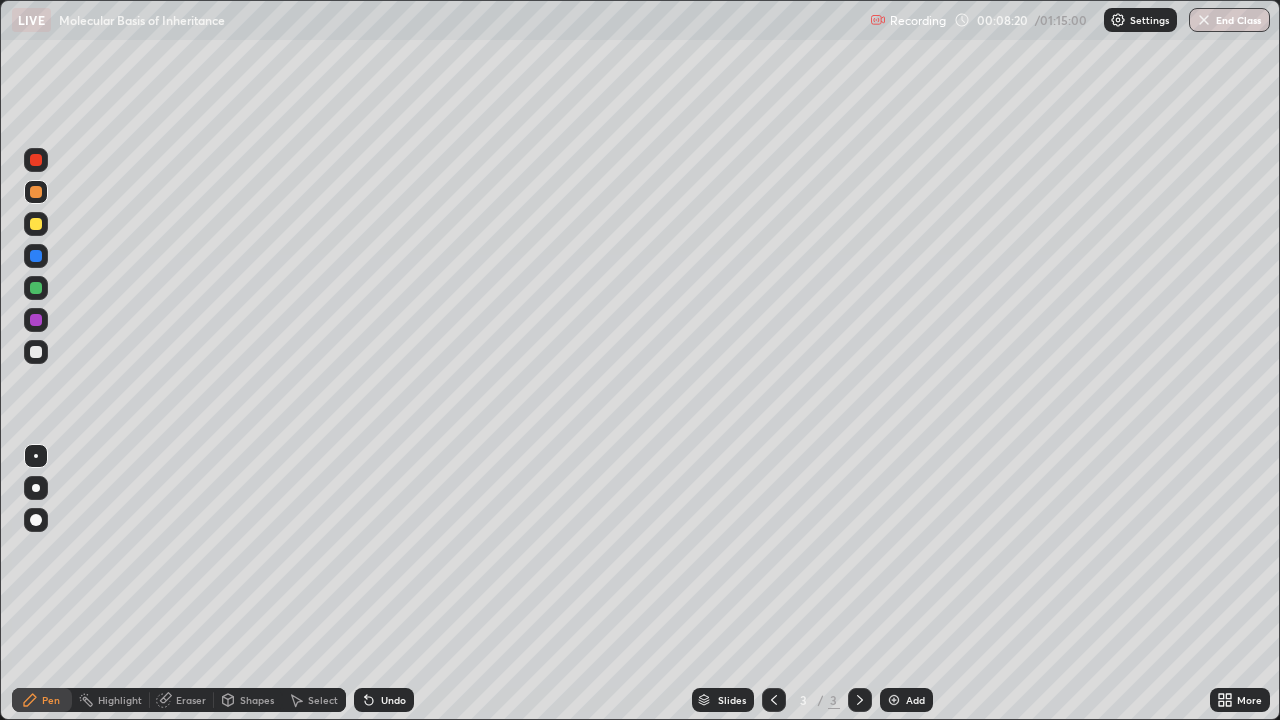 click at bounding box center (36, 224) 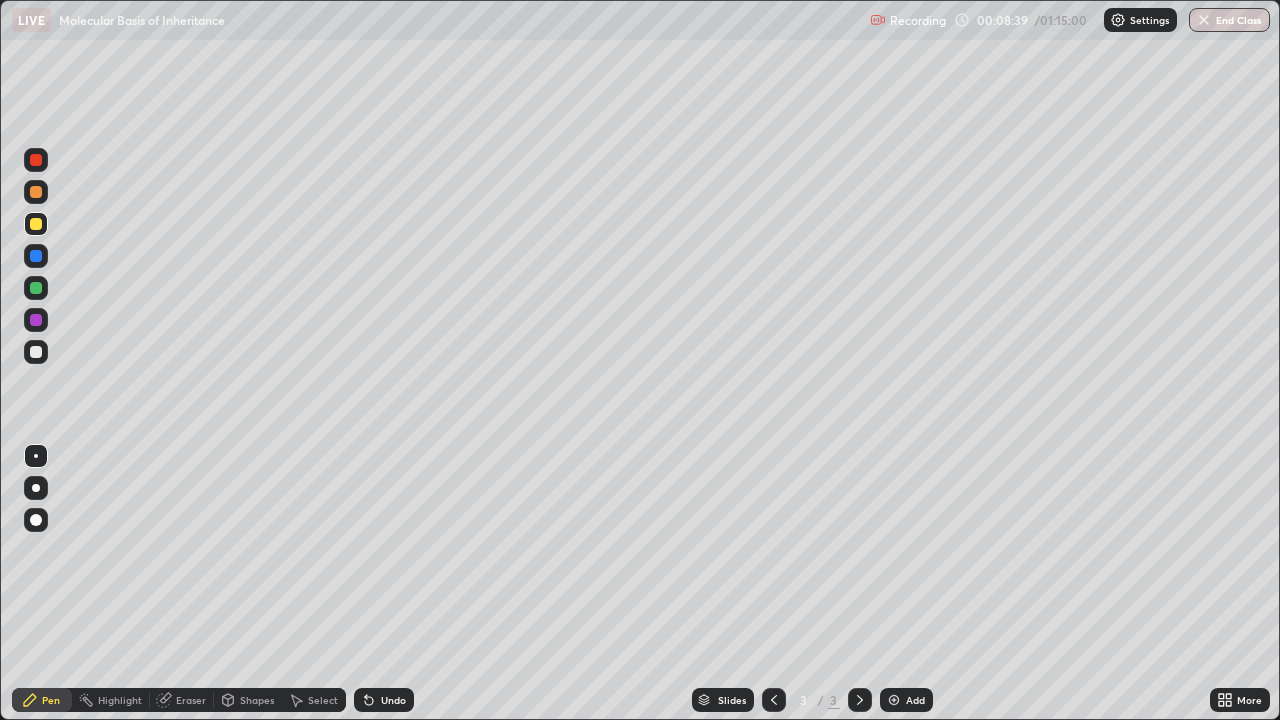 click at bounding box center [36, 192] 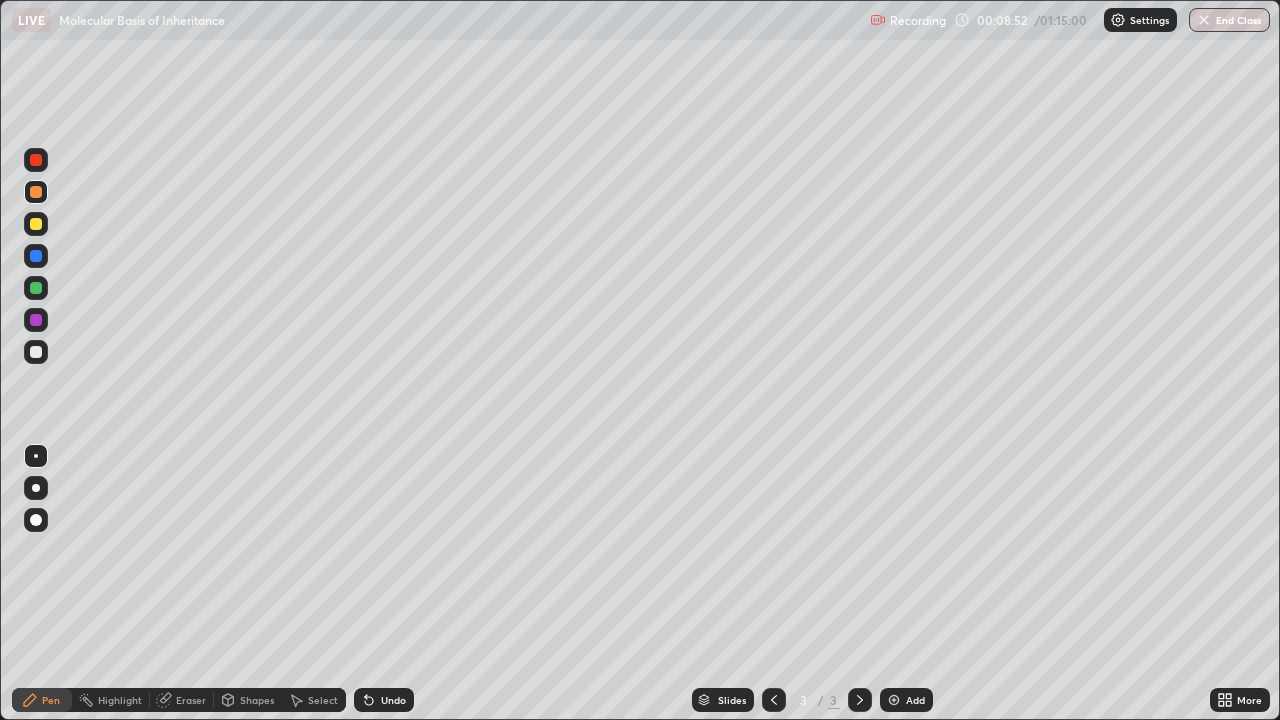 click on "Shapes" at bounding box center [257, 700] 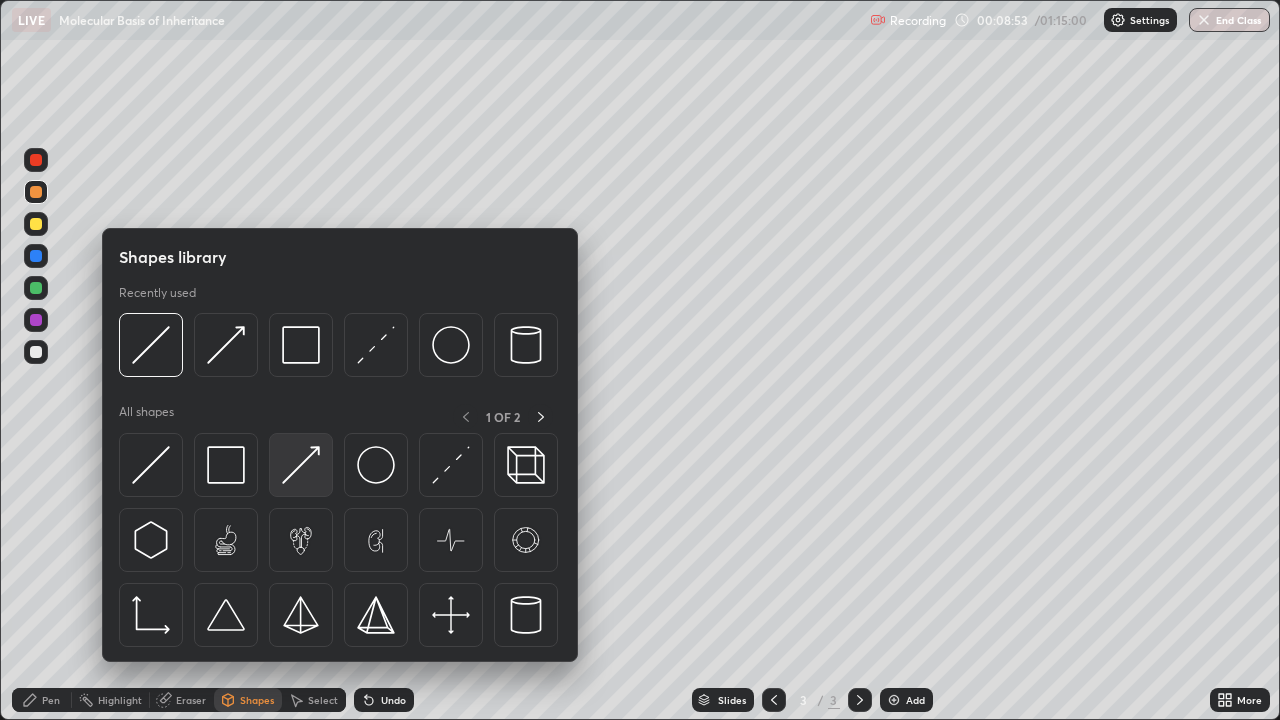click at bounding box center (301, 465) 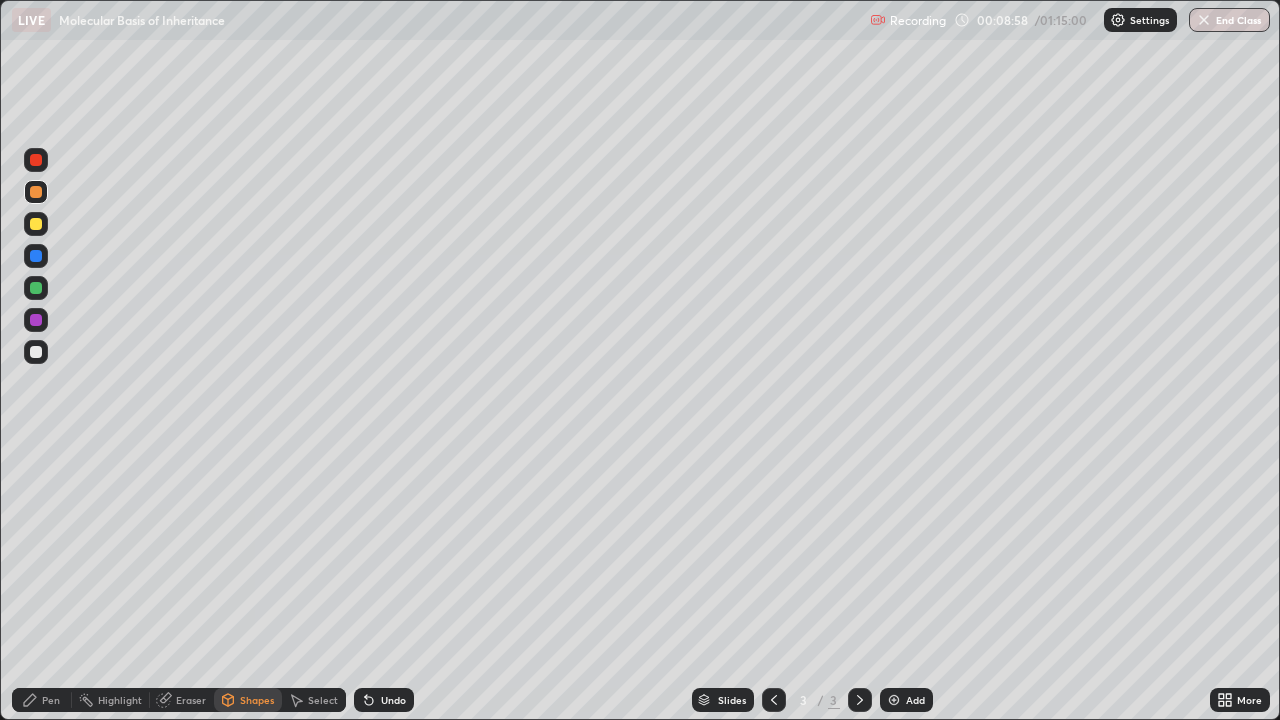 click at bounding box center [36, 224] 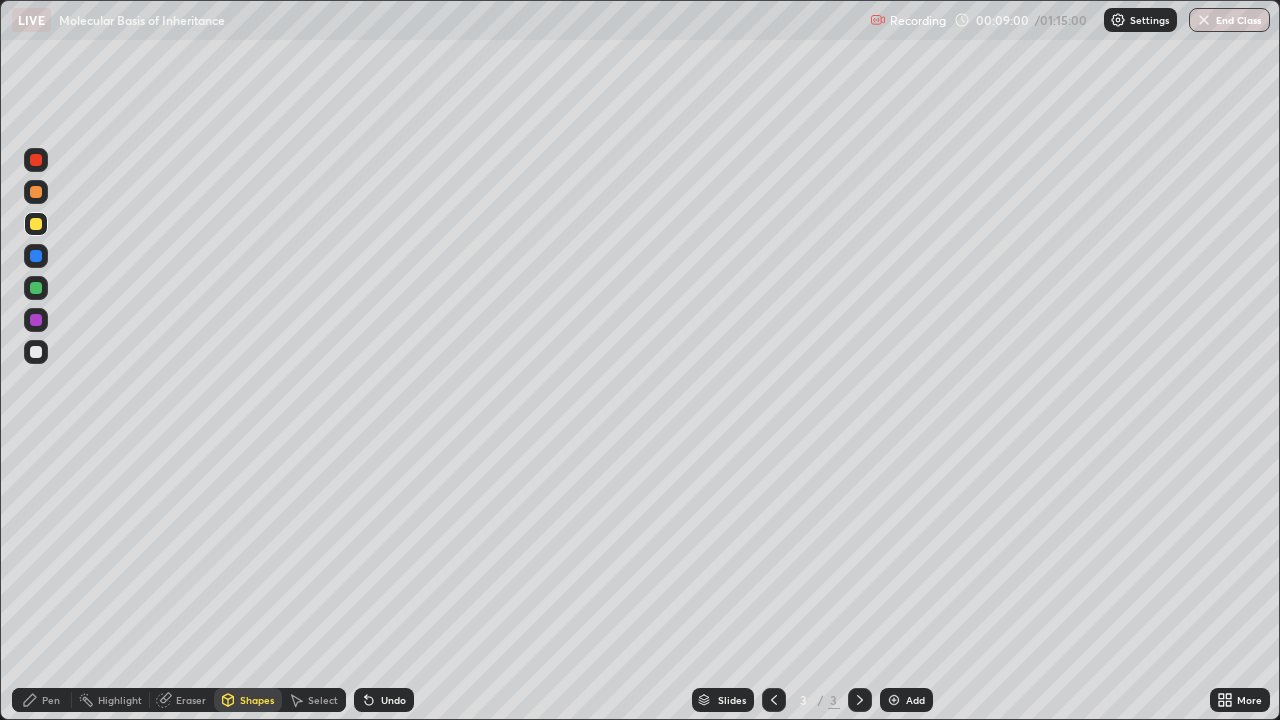 click on "Pen" at bounding box center [42, 700] 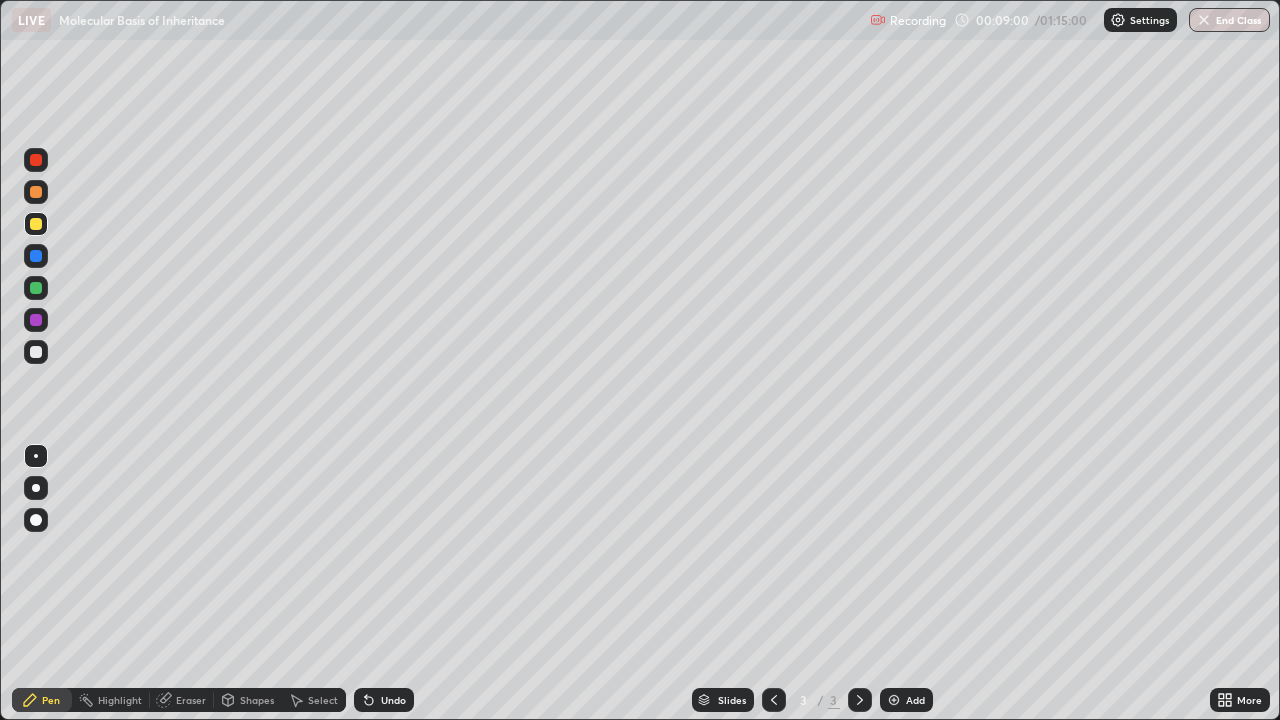 click on "Pen" at bounding box center (51, 700) 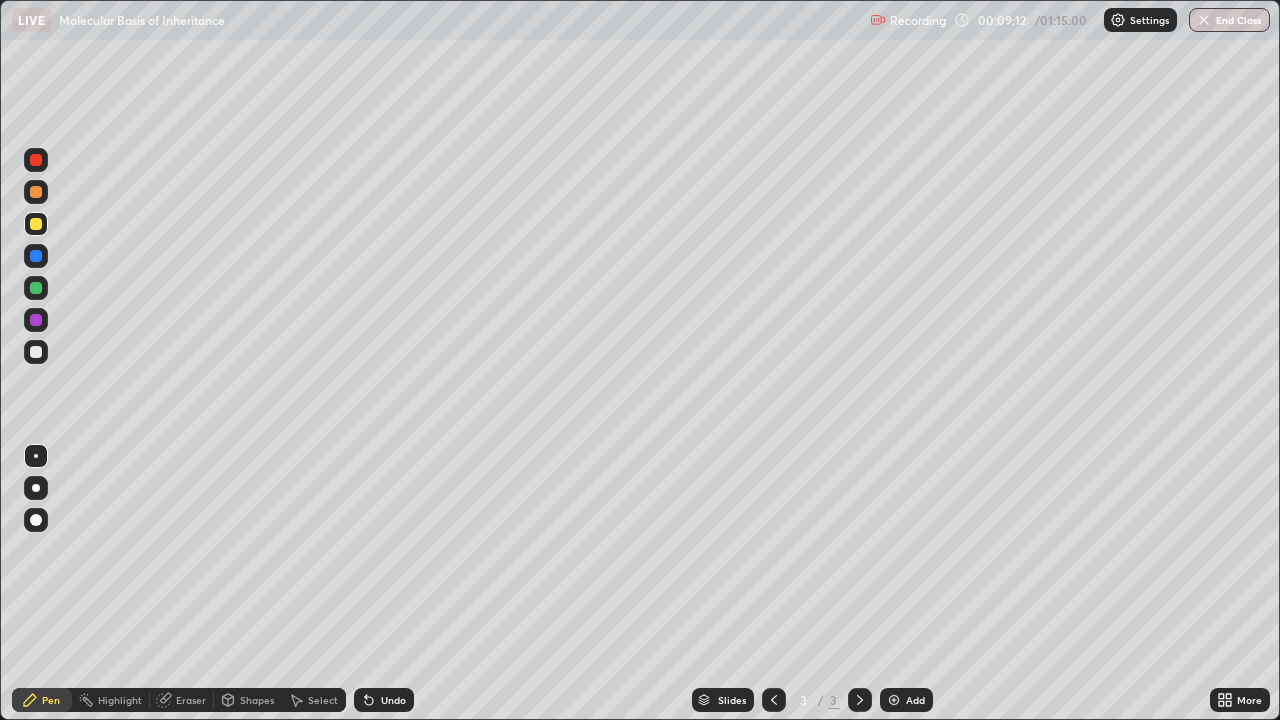 click at bounding box center (36, 192) 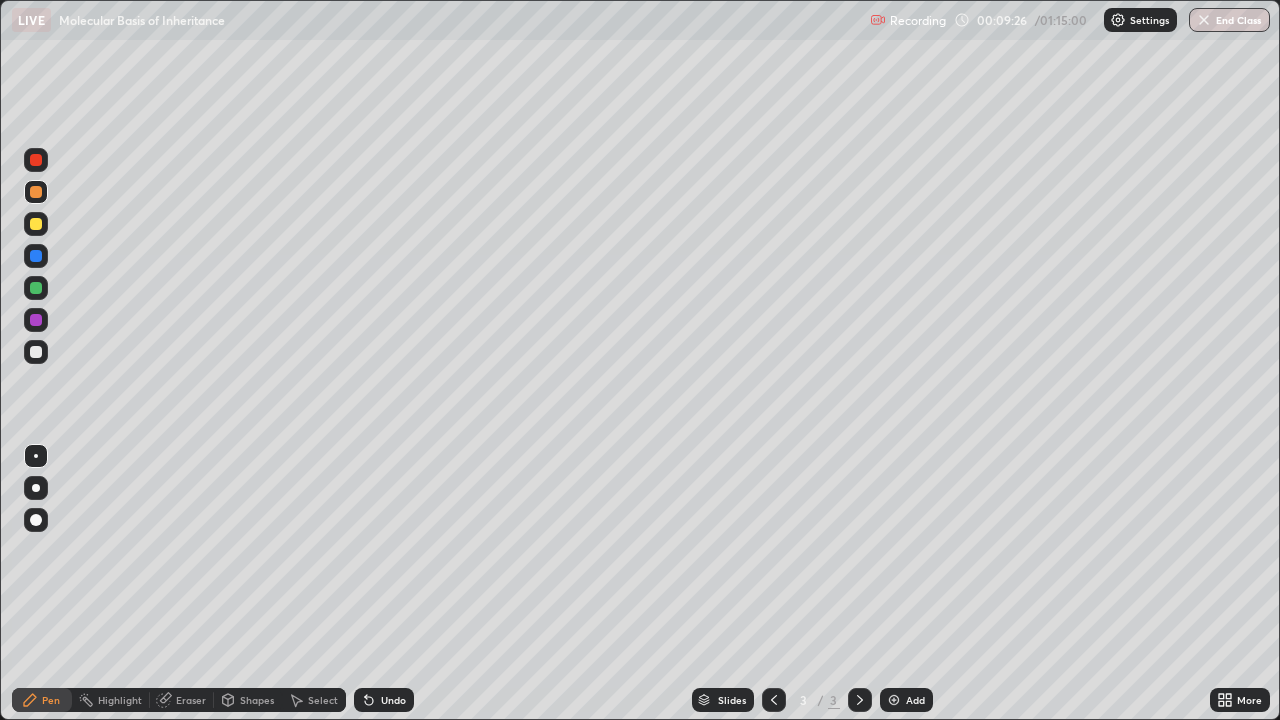 click at bounding box center [36, 192] 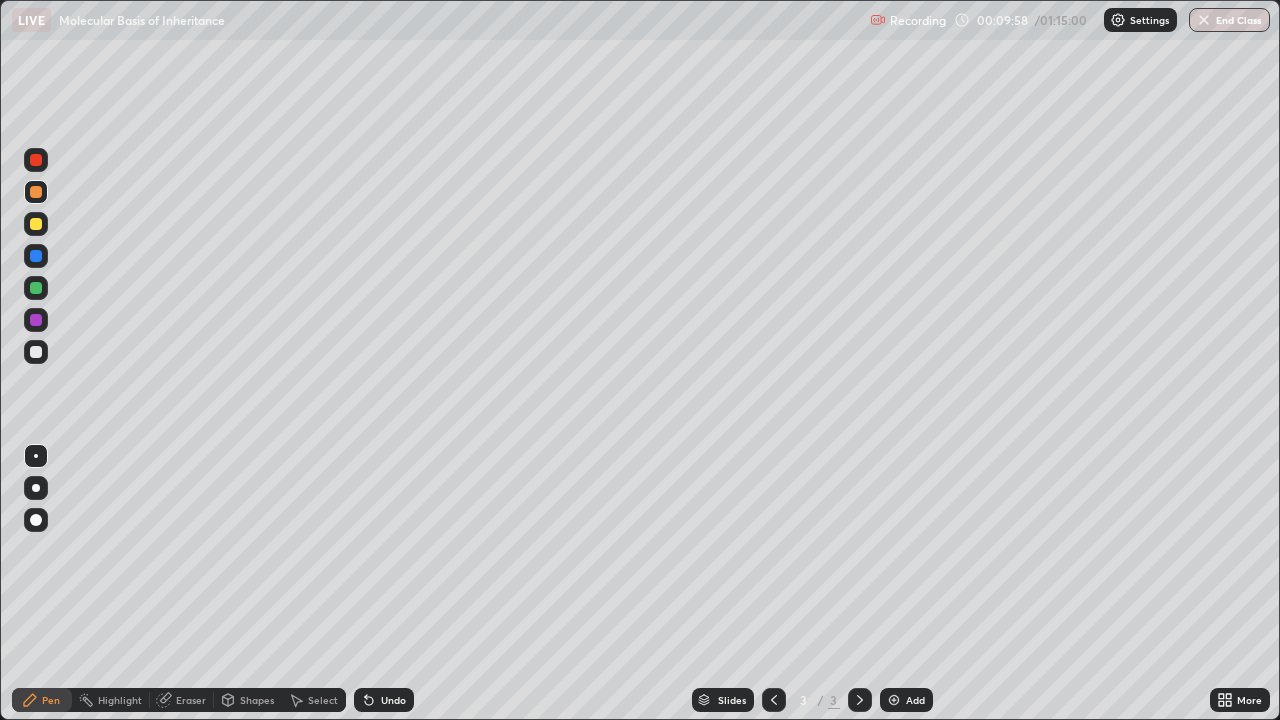 click at bounding box center [36, 224] 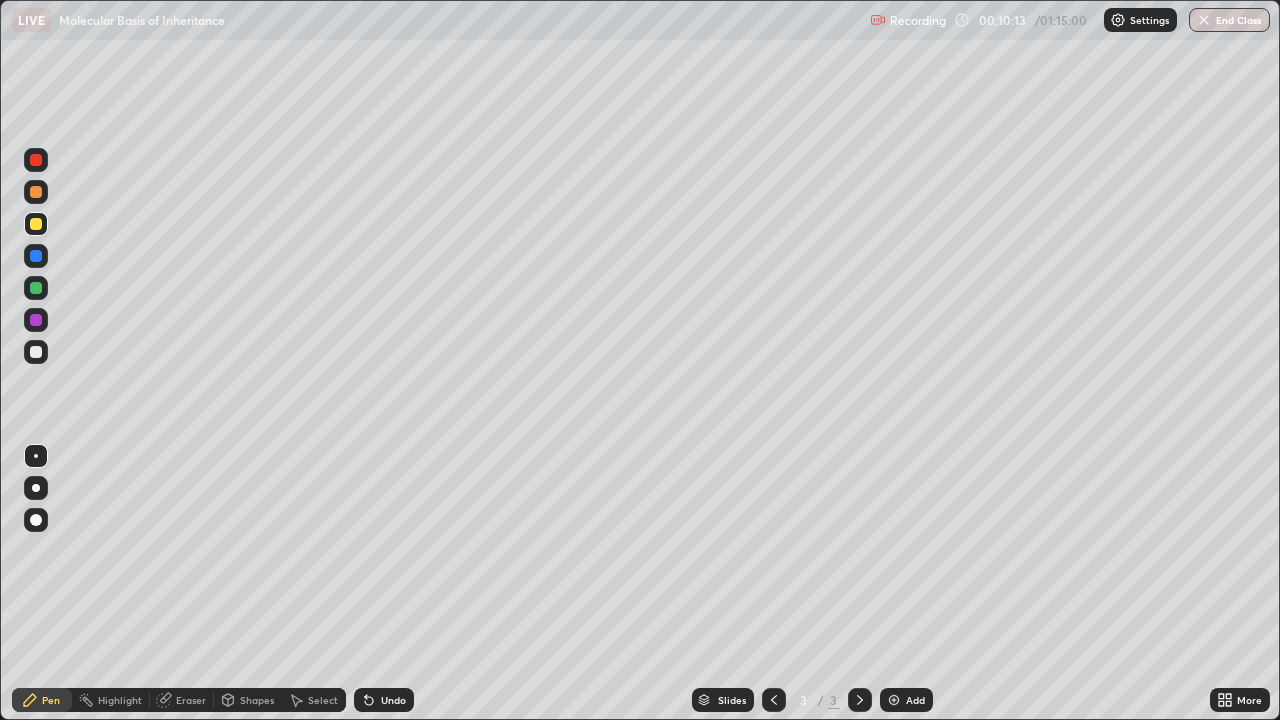 click at bounding box center [36, 192] 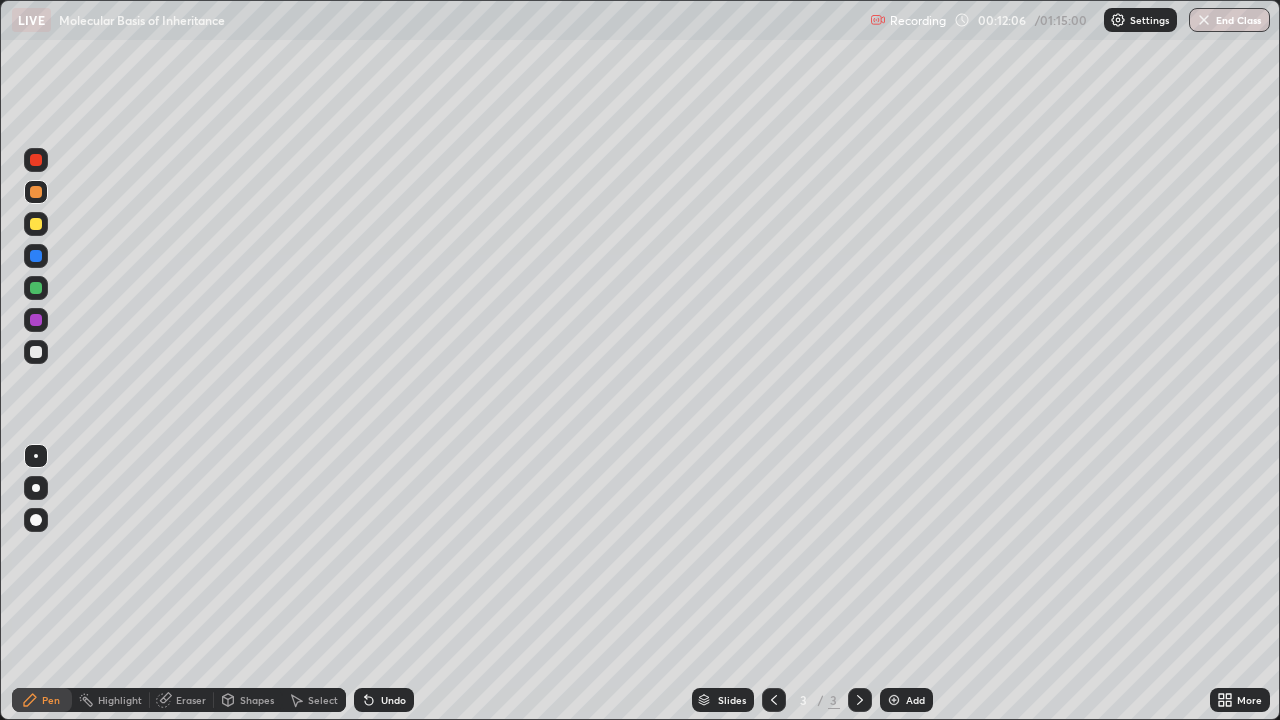 click on "Eraser" at bounding box center [191, 700] 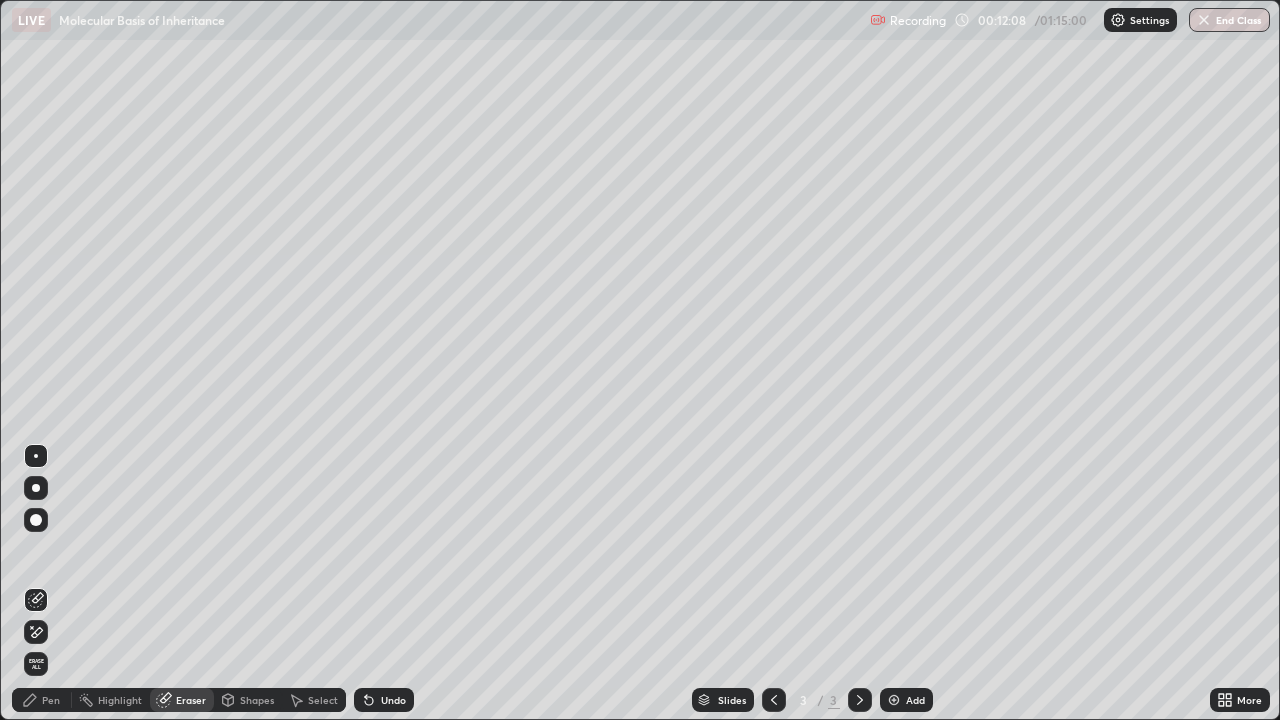 click on "Eraser" at bounding box center (191, 700) 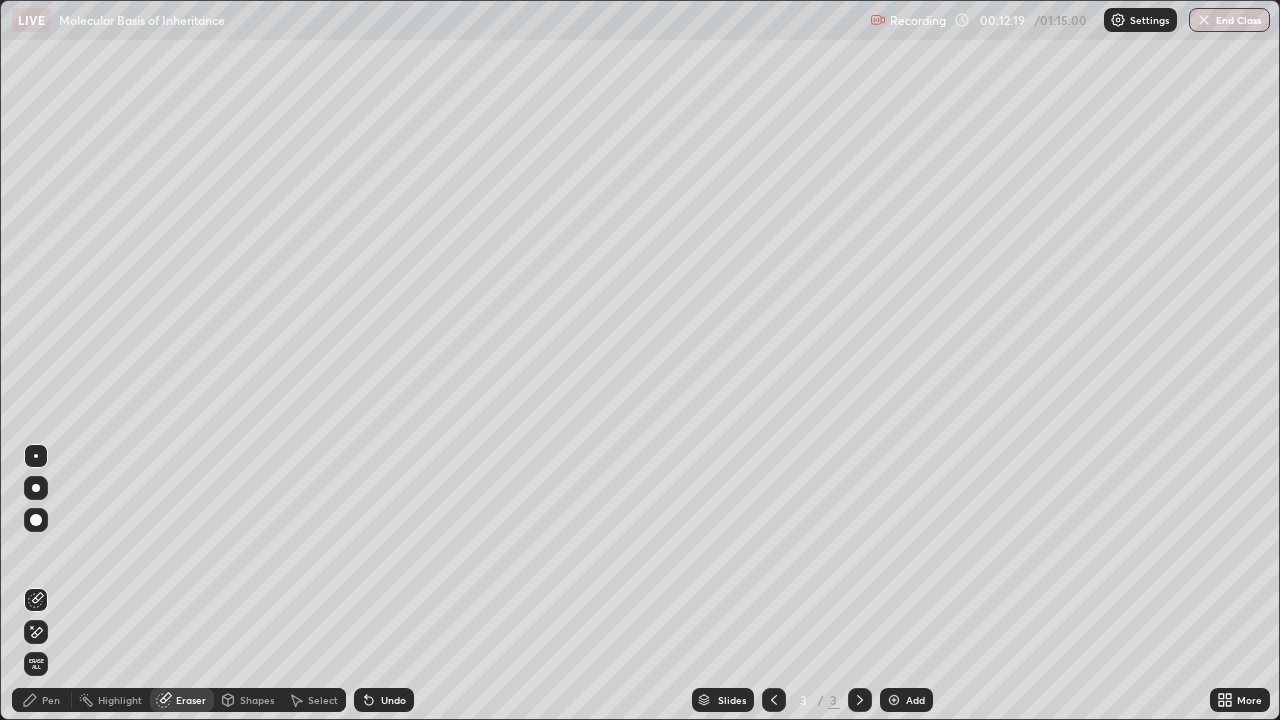 click at bounding box center [894, 700] 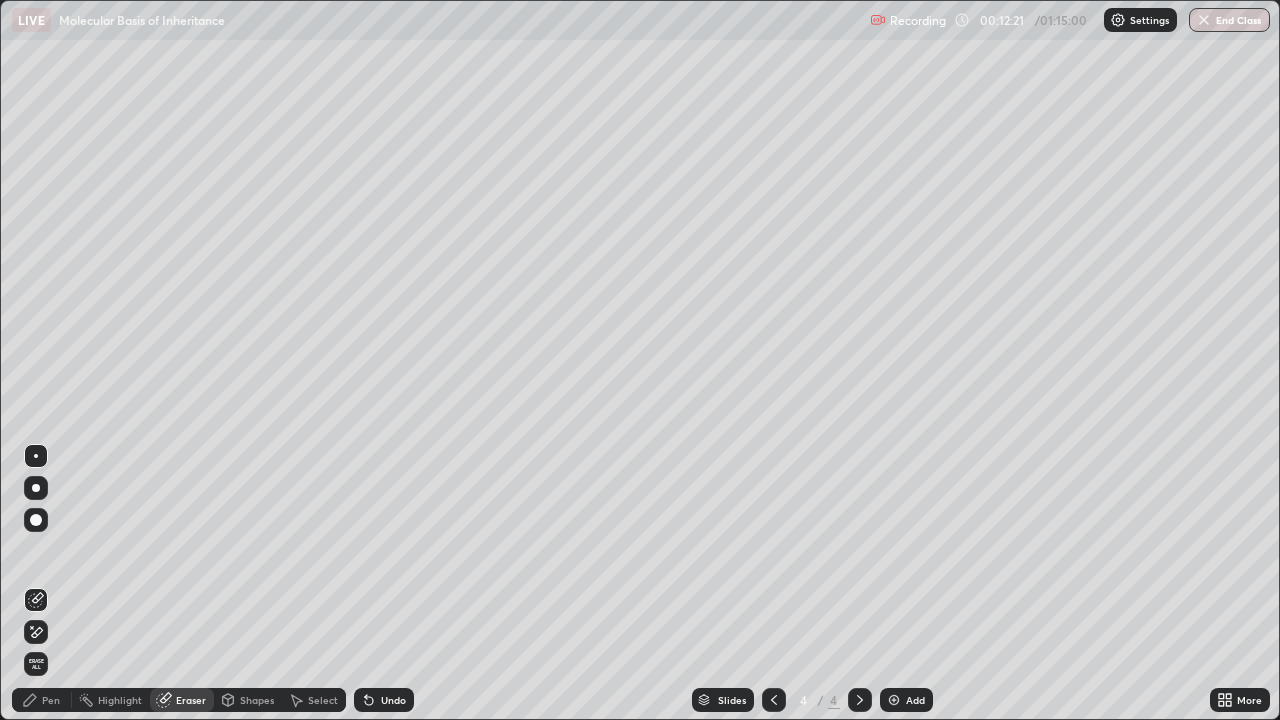 click on "Pen" at bounding box center (51, 700) 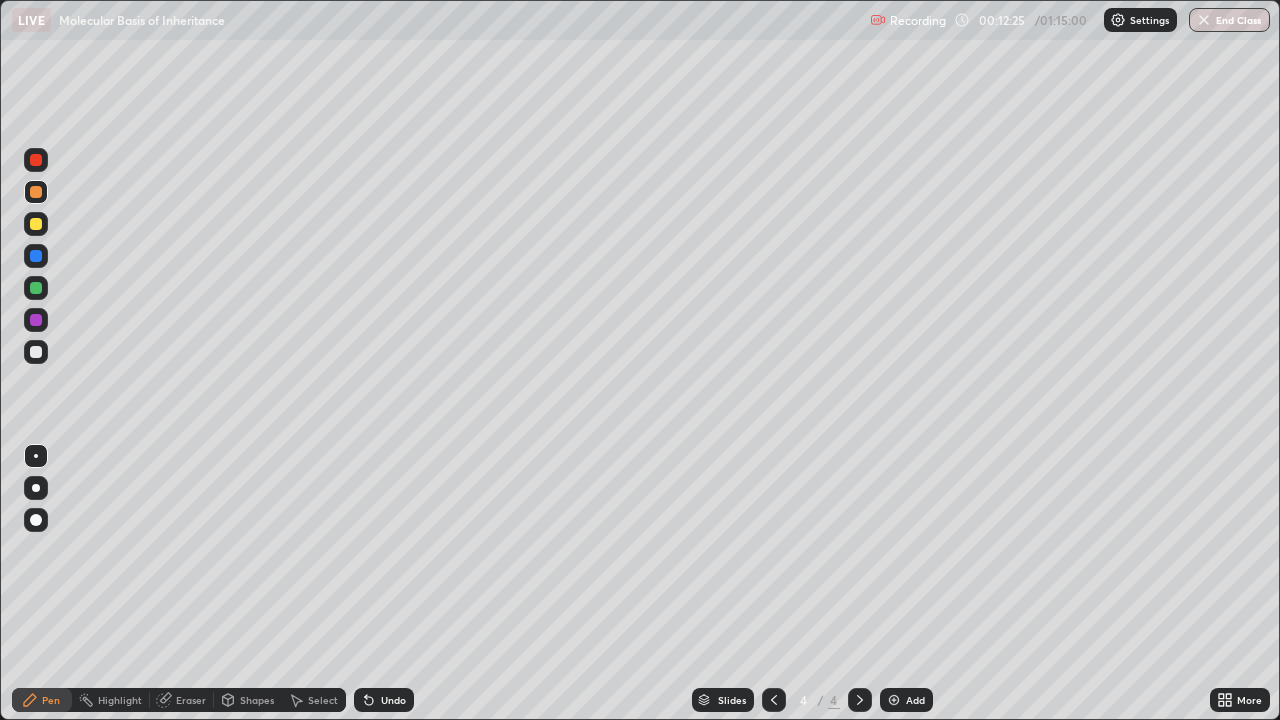 click on "Undo" at bounding box center [384, 700] 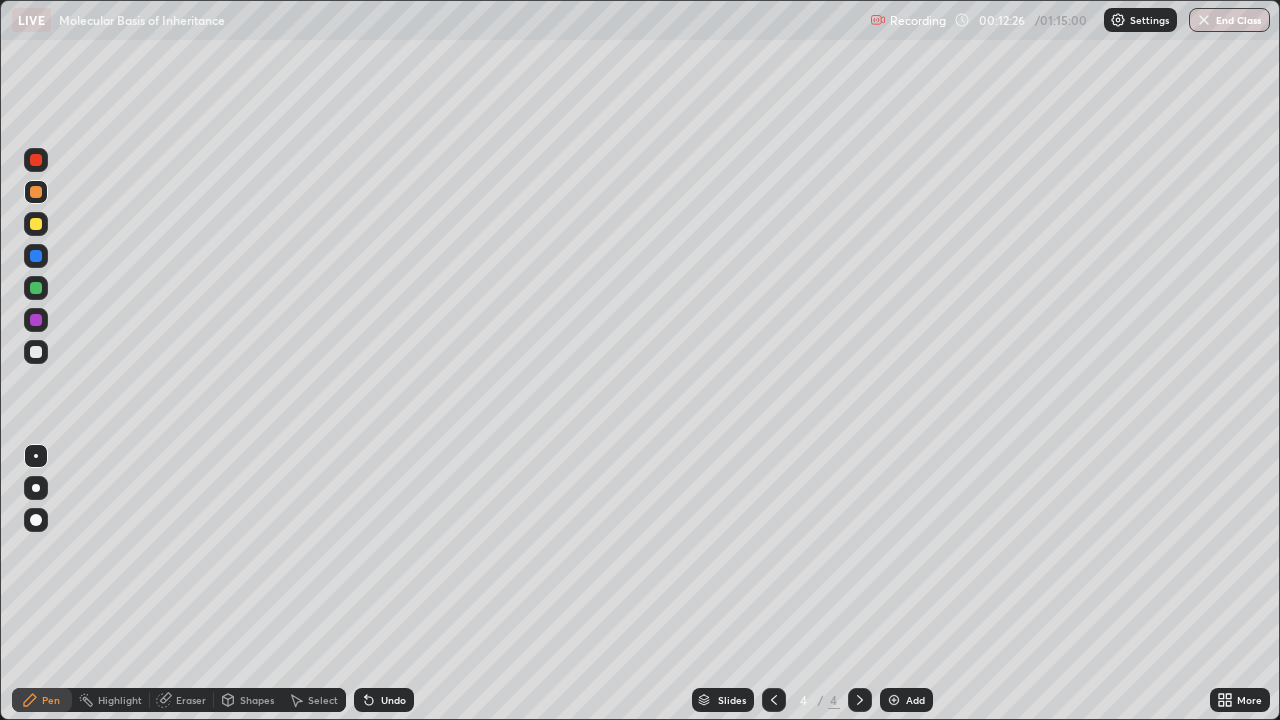 click at bounding box center (36, 352) 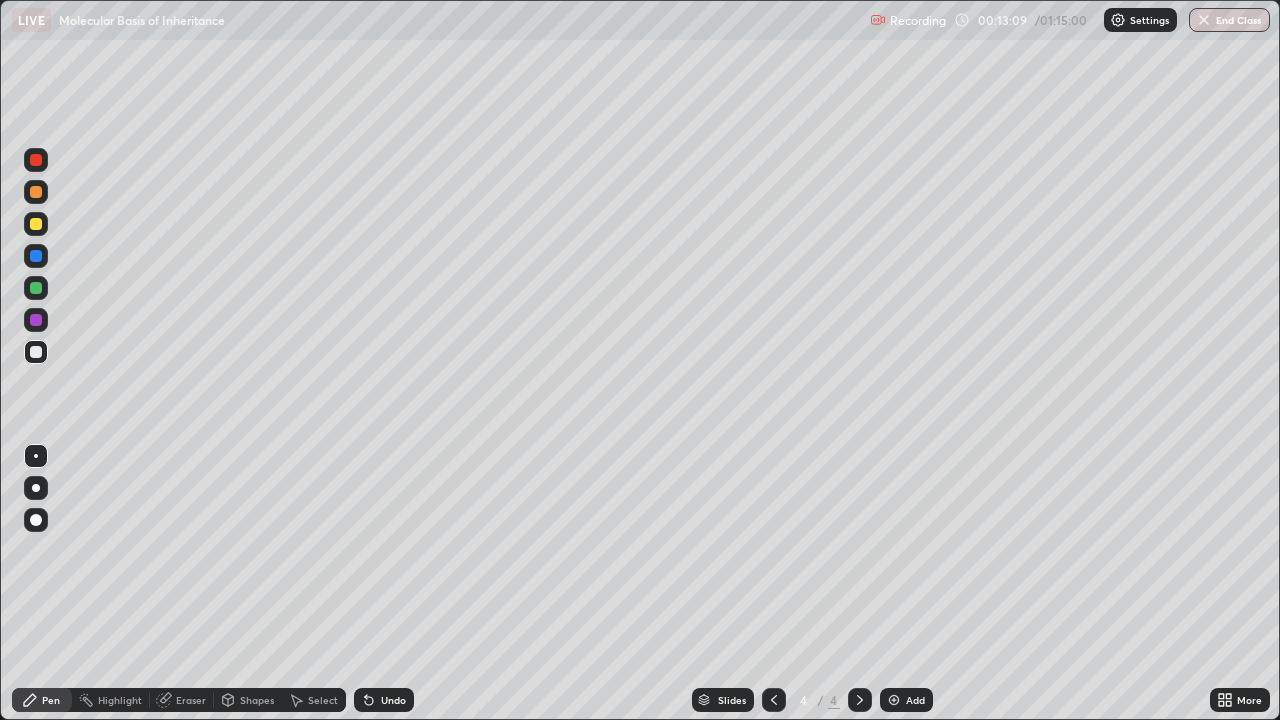 click on "Shapes" at bounding box center (257, 700) 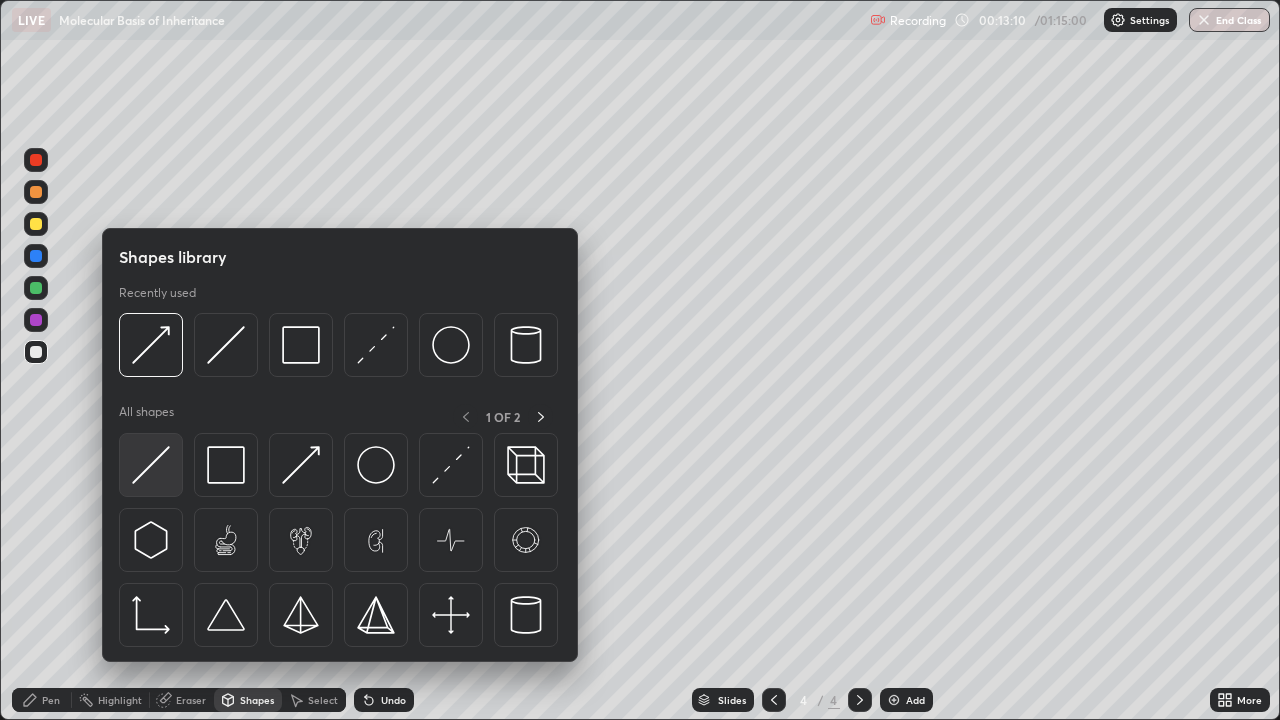 click at bounding box center [151, 465] 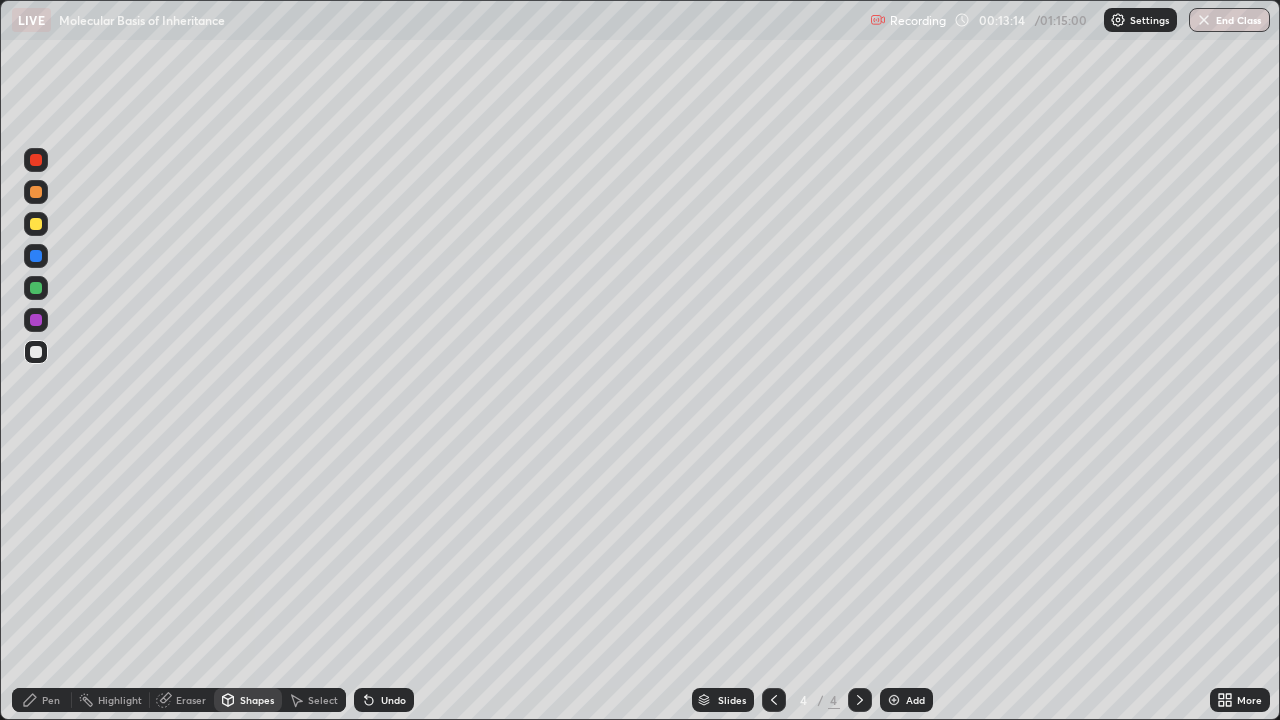 click at bounding box center [36, 224] 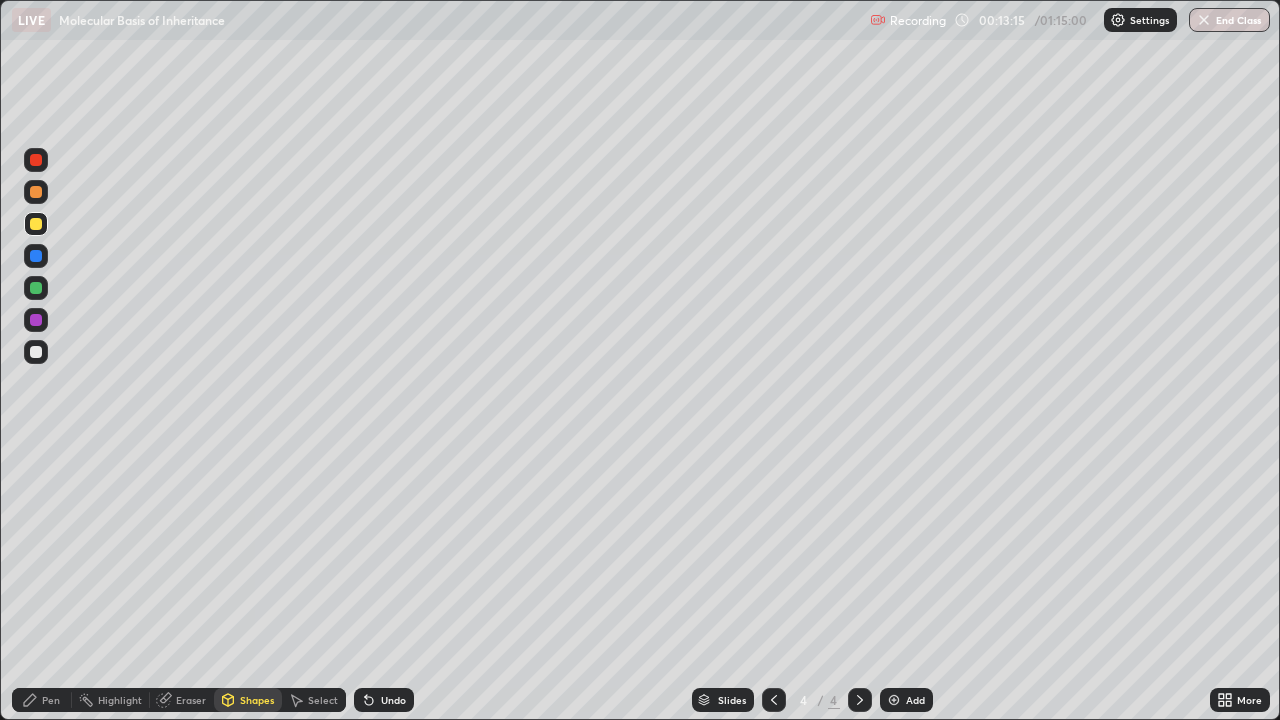 click on "Pen" at bounding box center [51, 700] 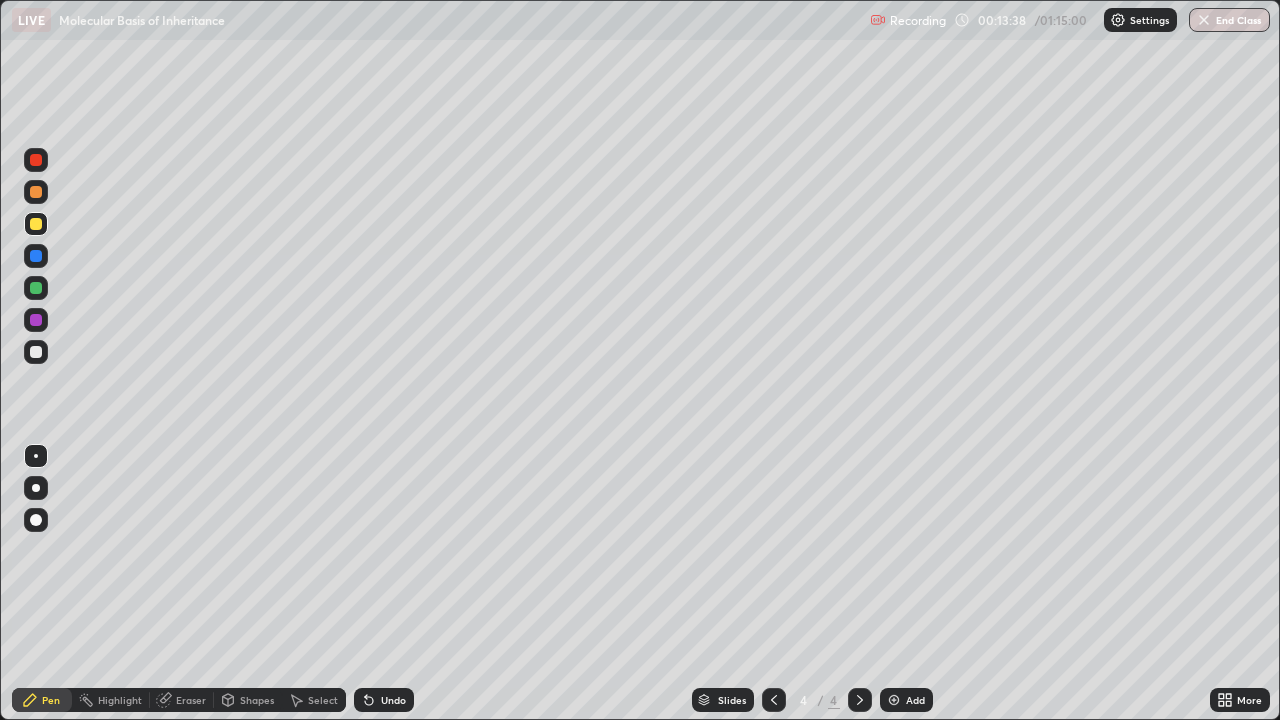 click on "Shapes" at bounding box center (248, 700) 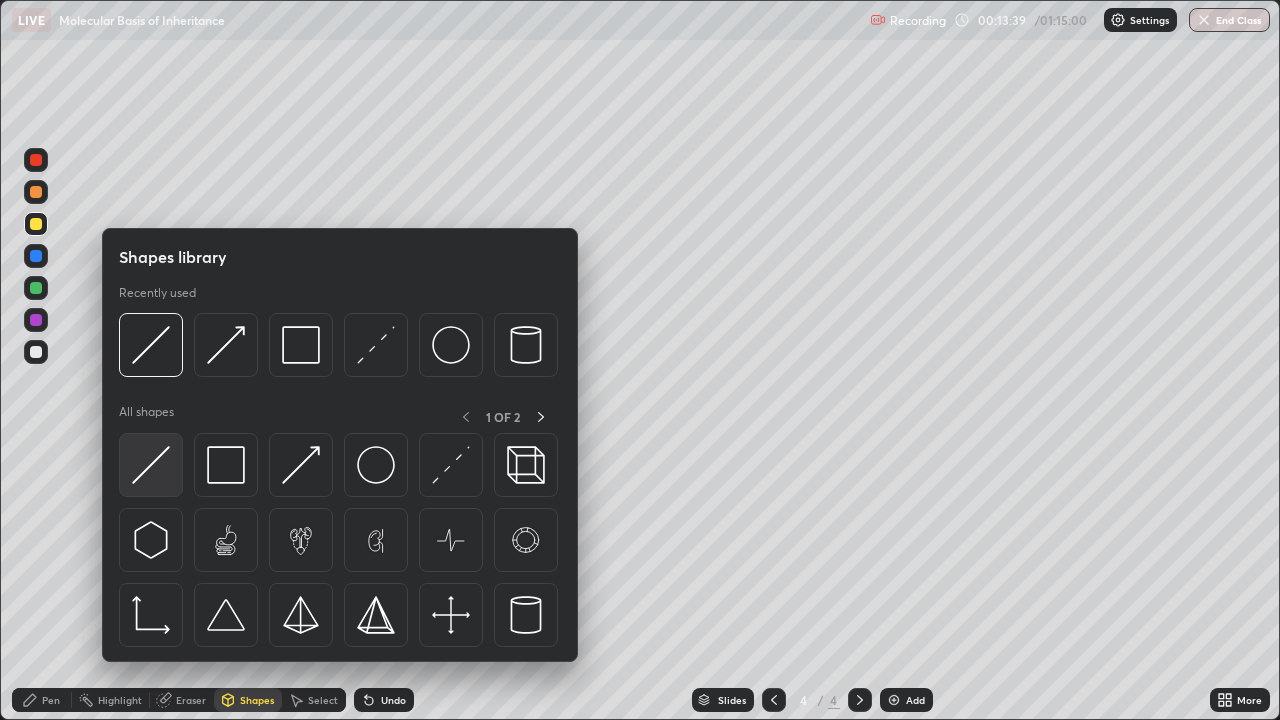click at bounding box center [151, 465] 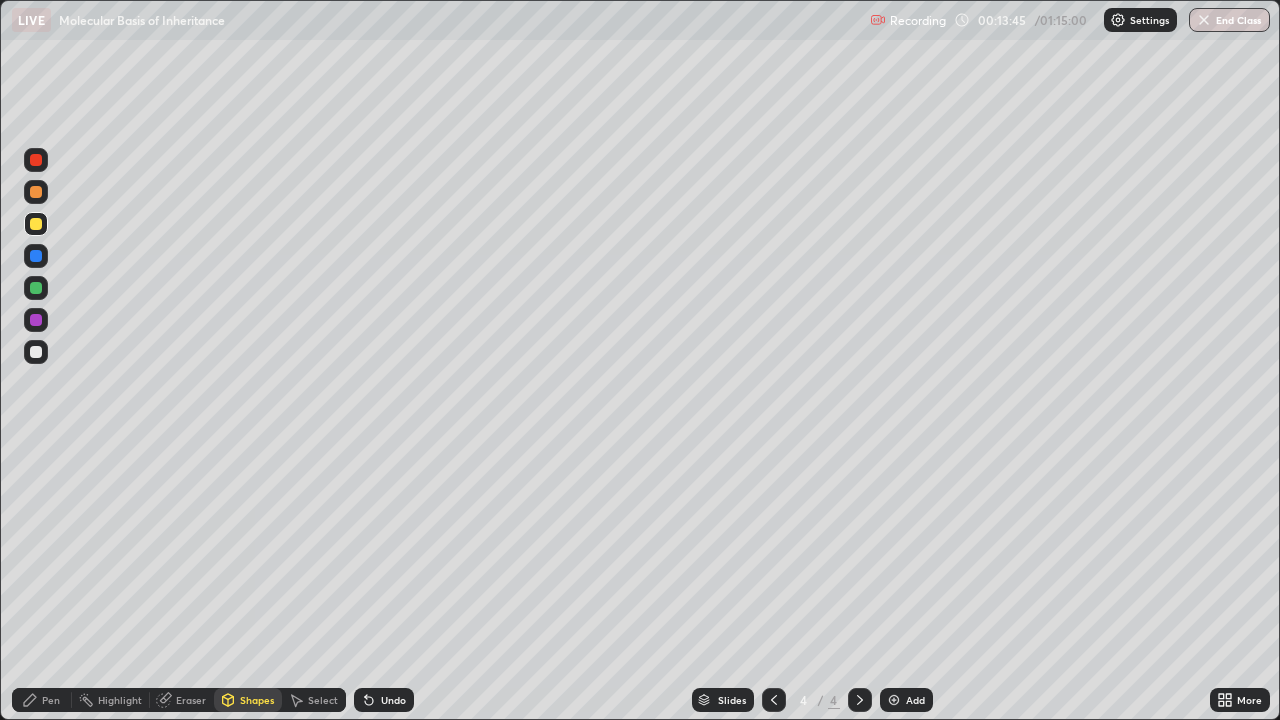click on "Pen" at bounding box center [51, 700] 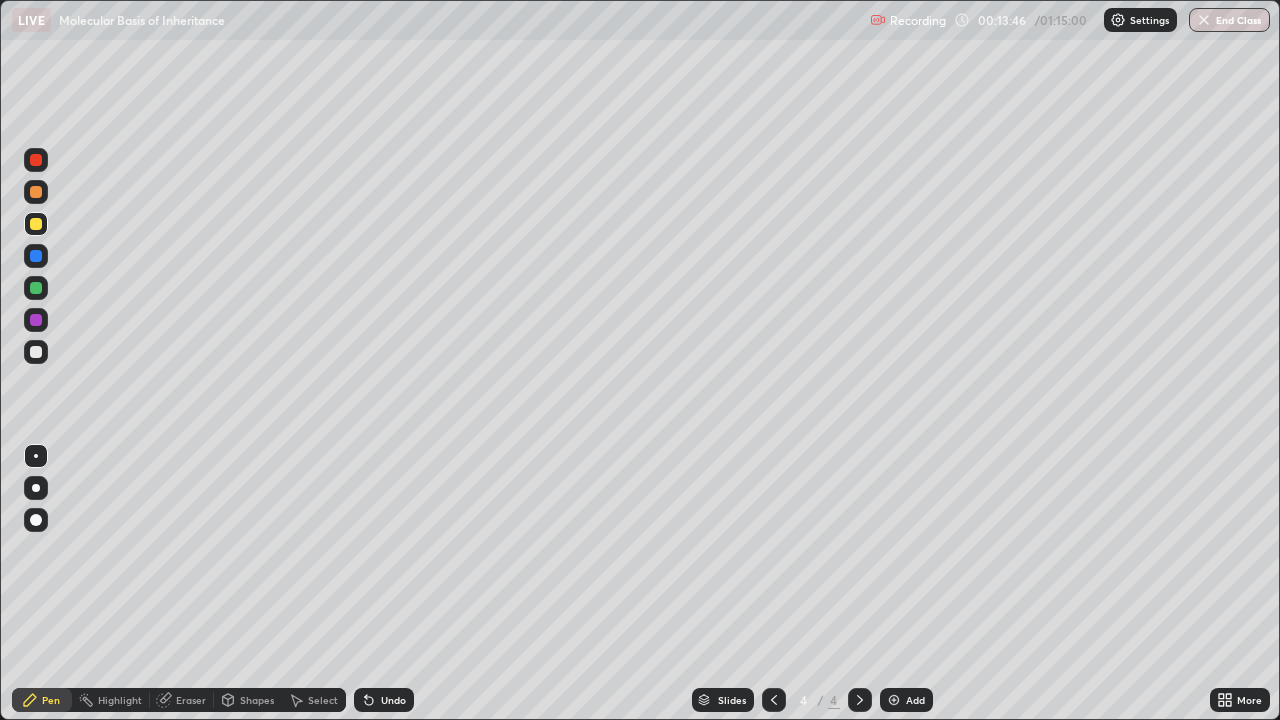 click at bounding box center (36, 192) 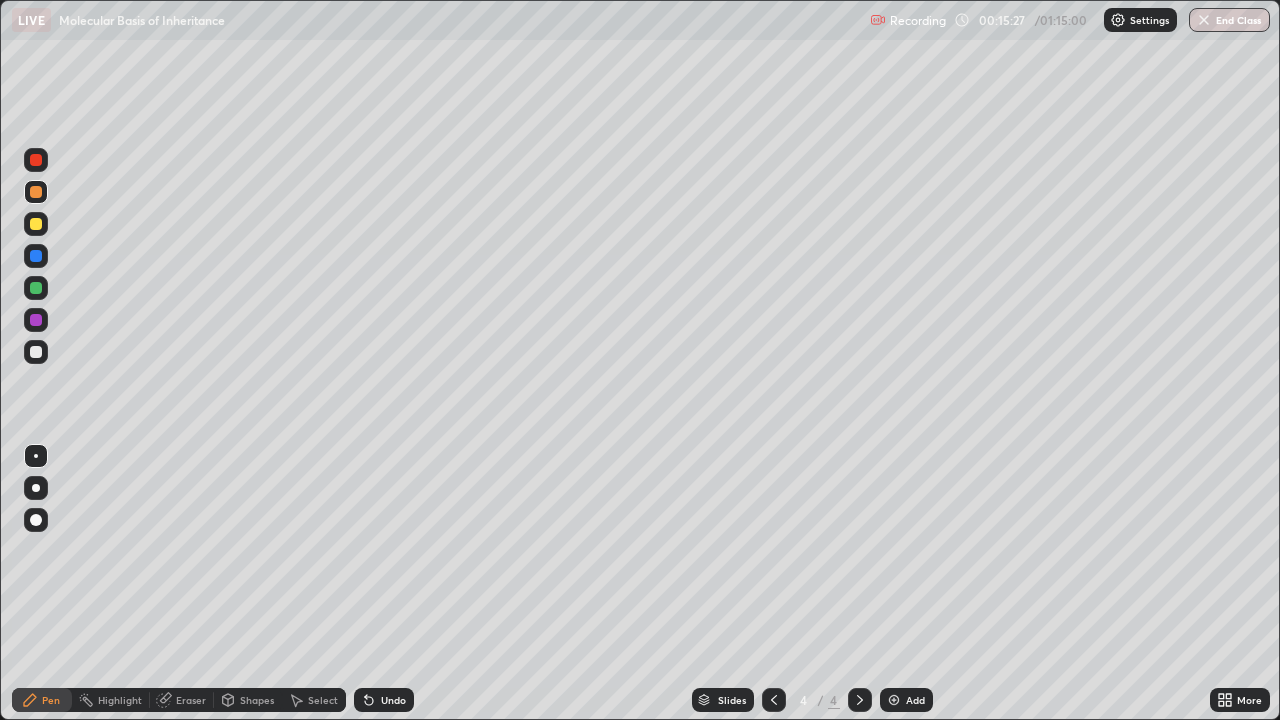 click on "Select" at bounding box center [314, 700] 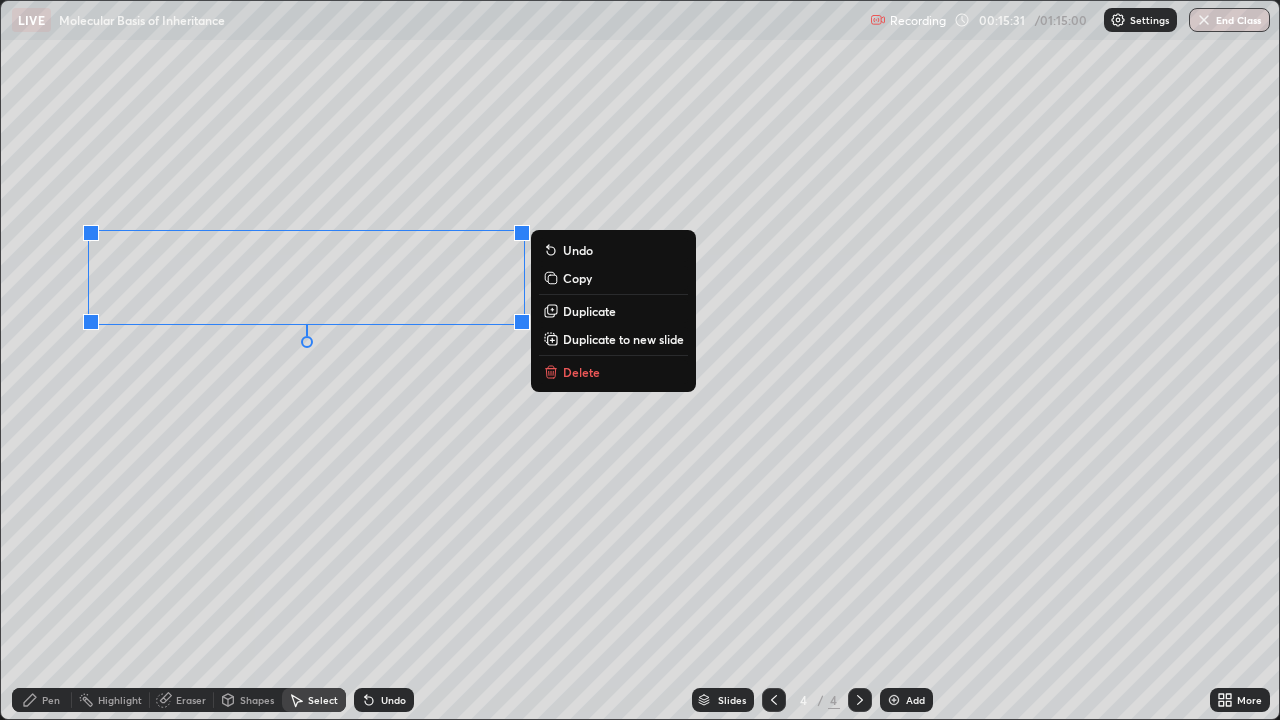 click on "Copy" at bounding box center [577, 278] 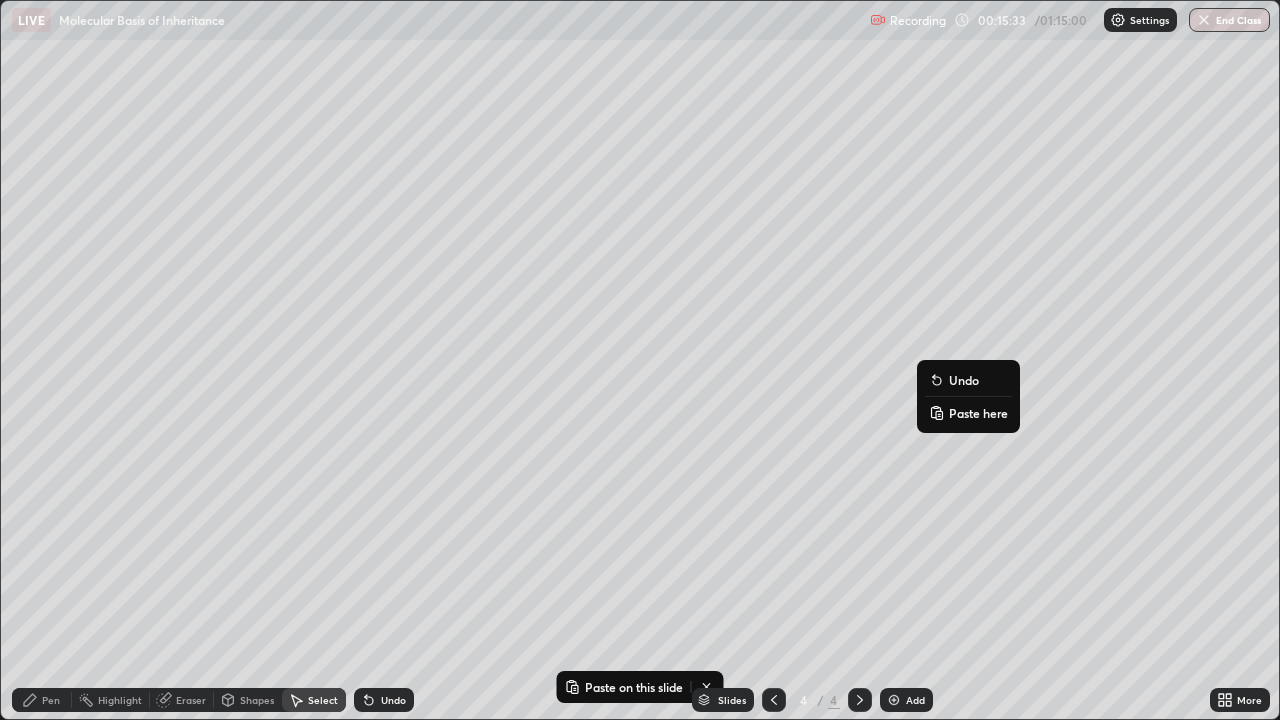 click on "Paste here" at bounding box center [978, 413] 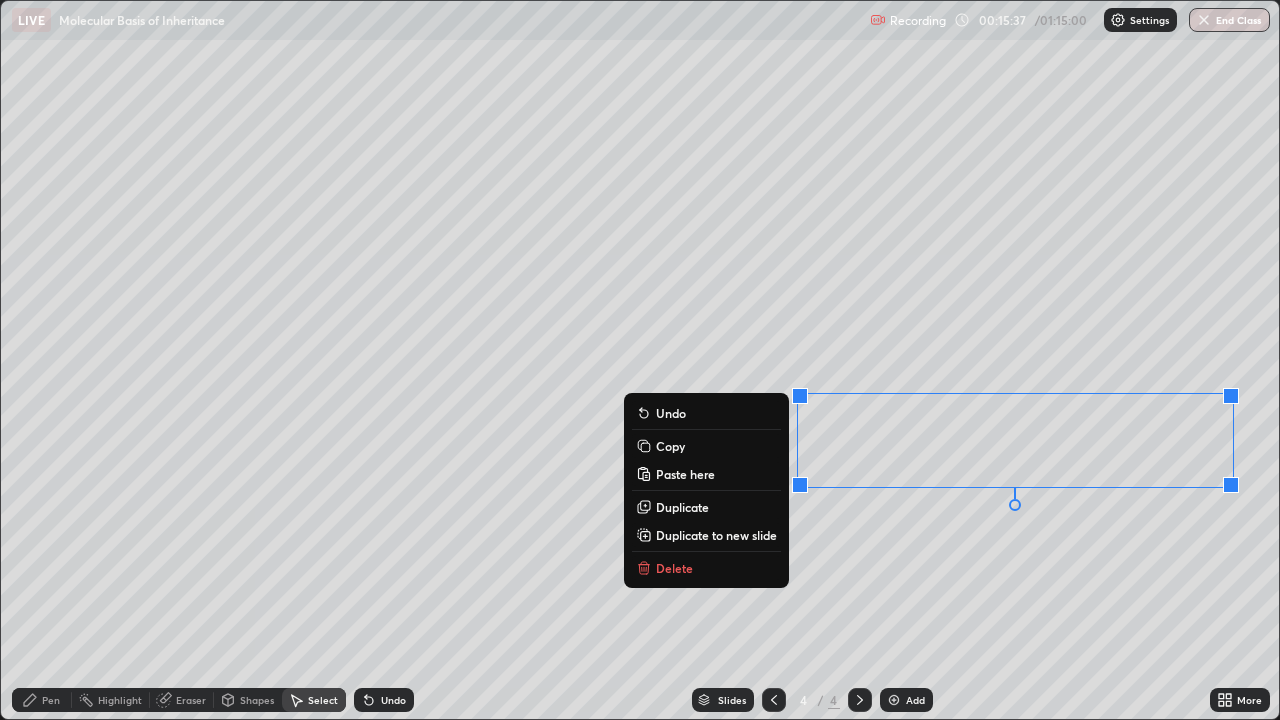 click on "0 ° Undo Copy Paste here Duplicate Duplicate to new slide Delete" at bounding box center [640, 360] 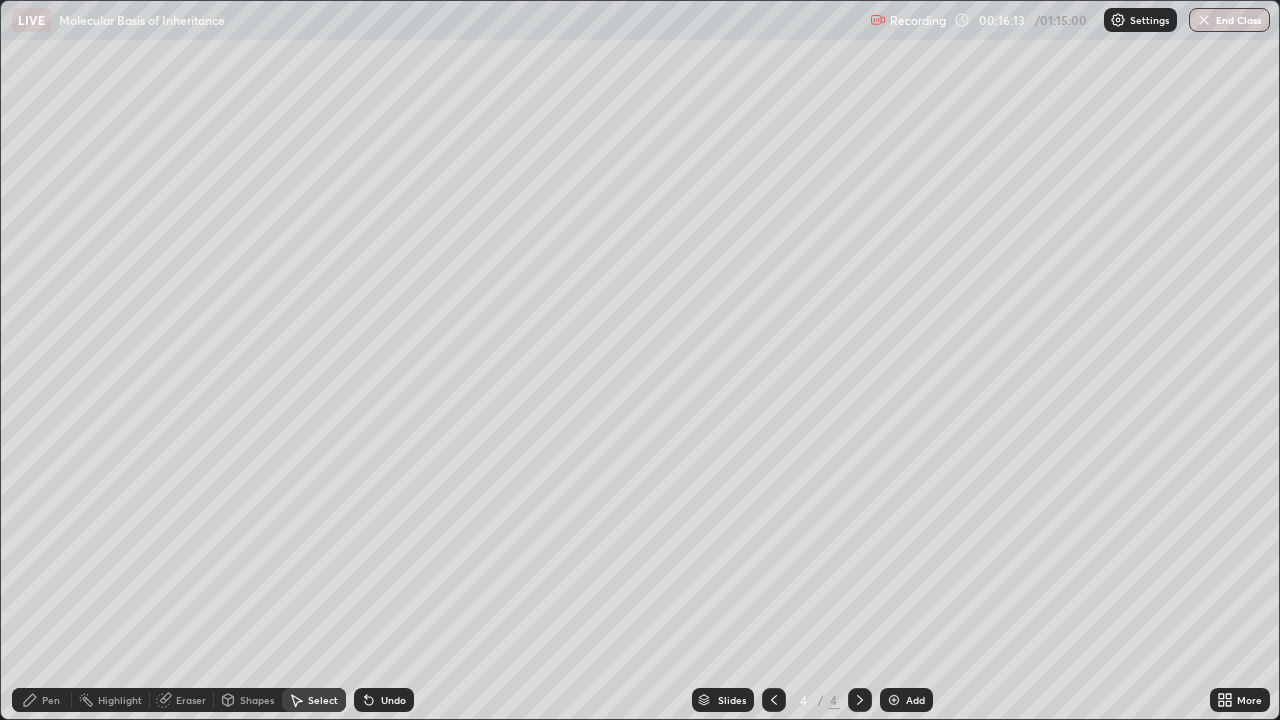 click on "Pen" at bounding box center (51, 700) 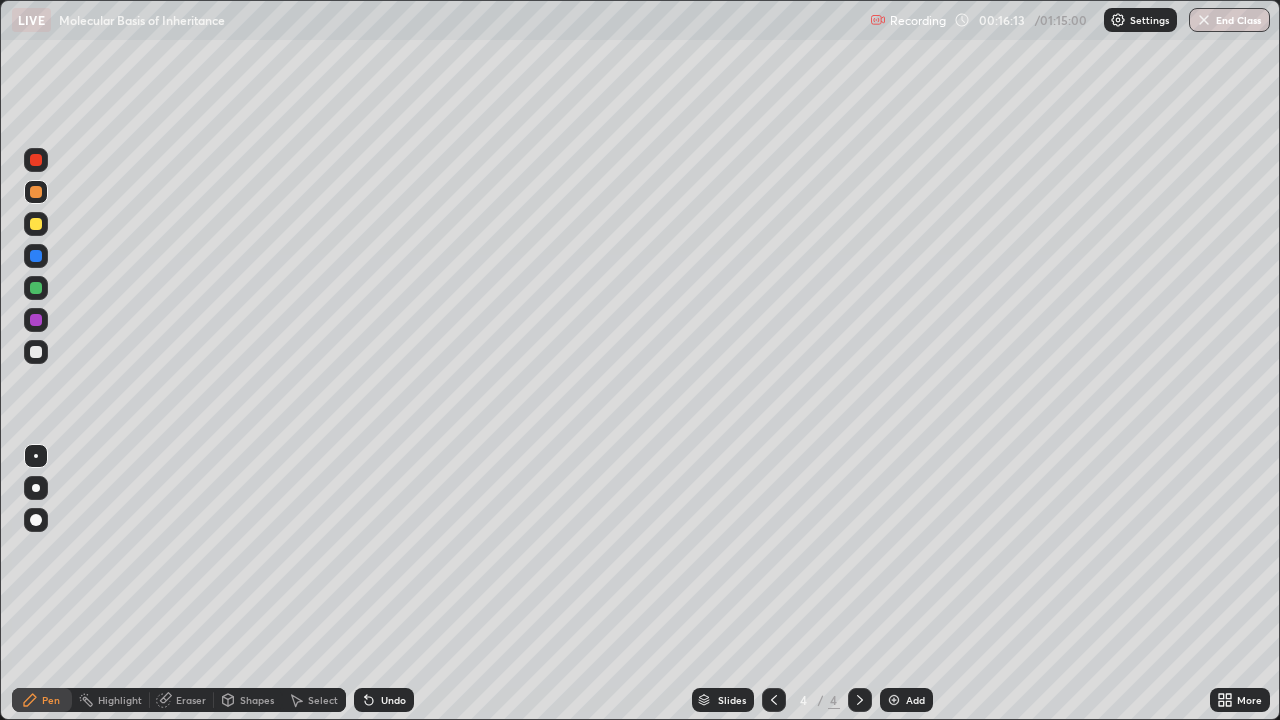 click at bounding box center [36, 352] 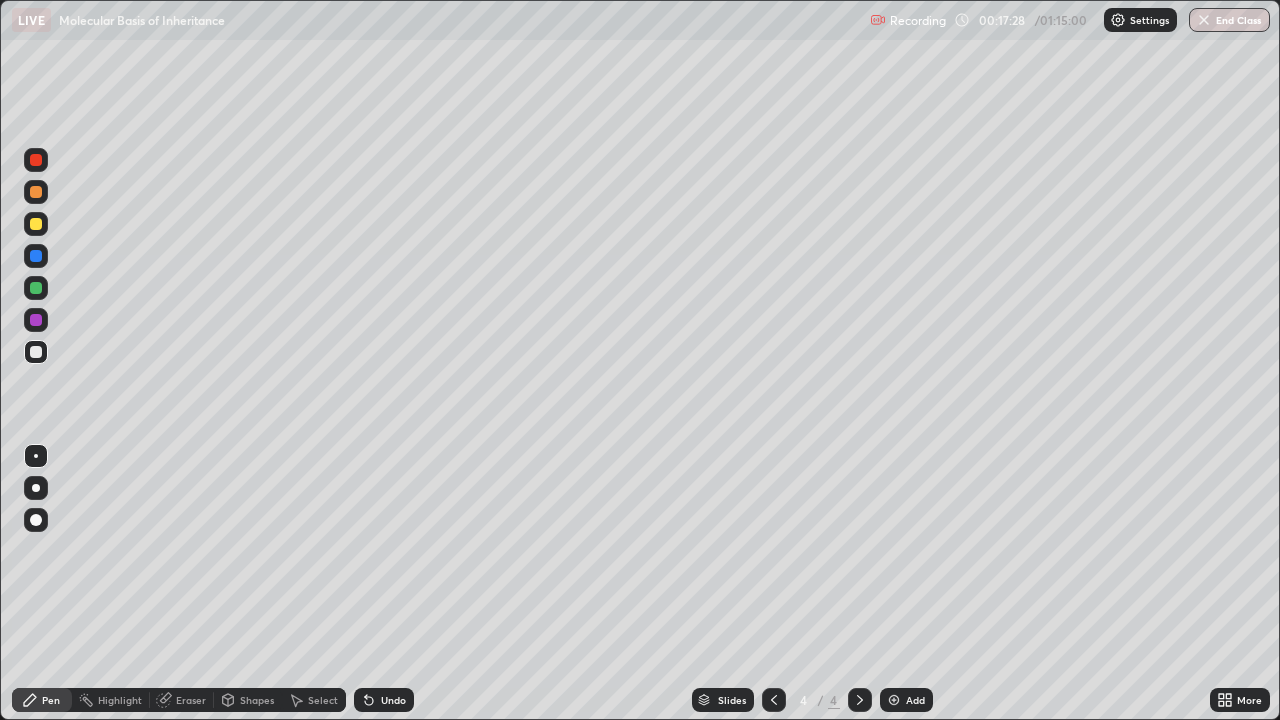 click at bounding box center [36, 288] 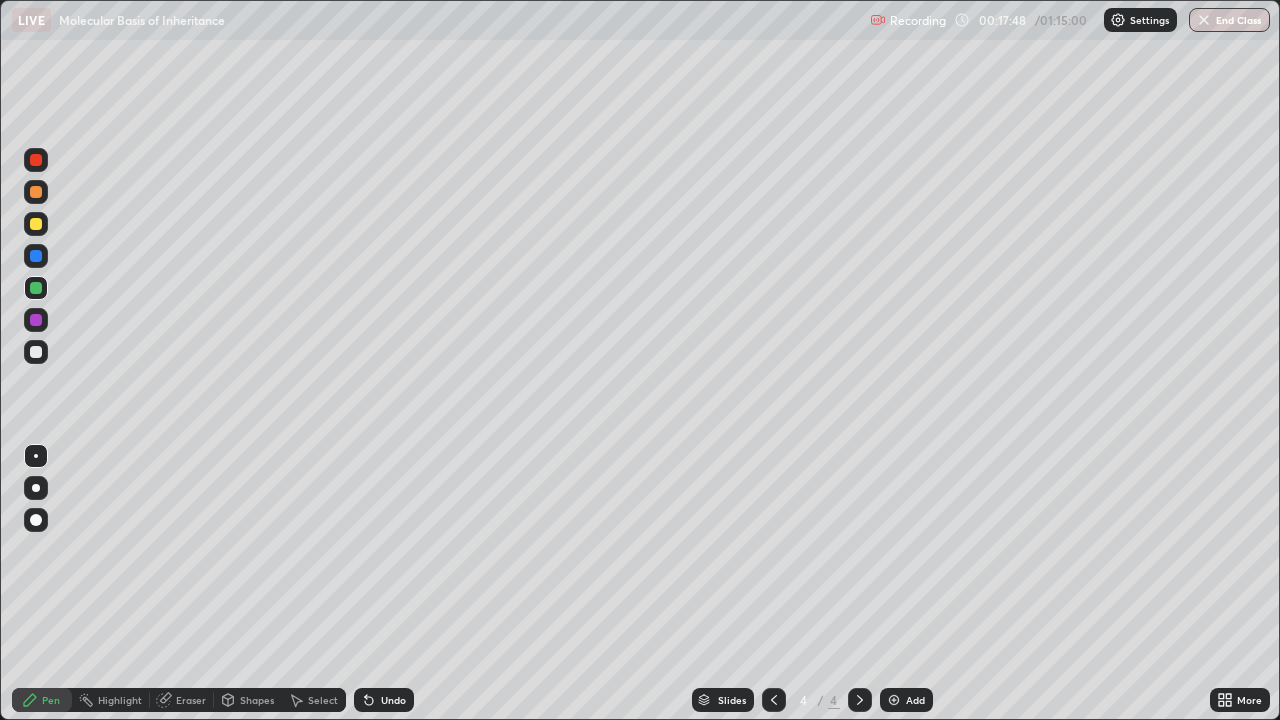 click at bounding box center [36, 224] 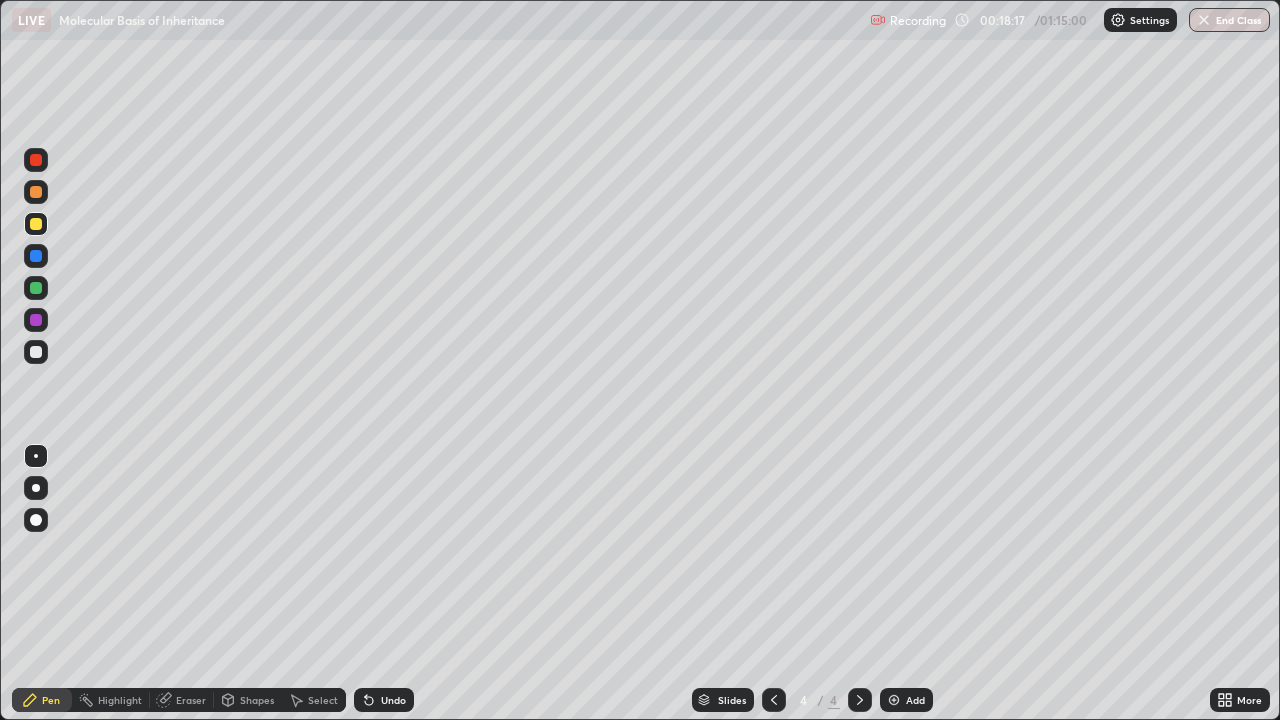click at bounding box center [36, 192] 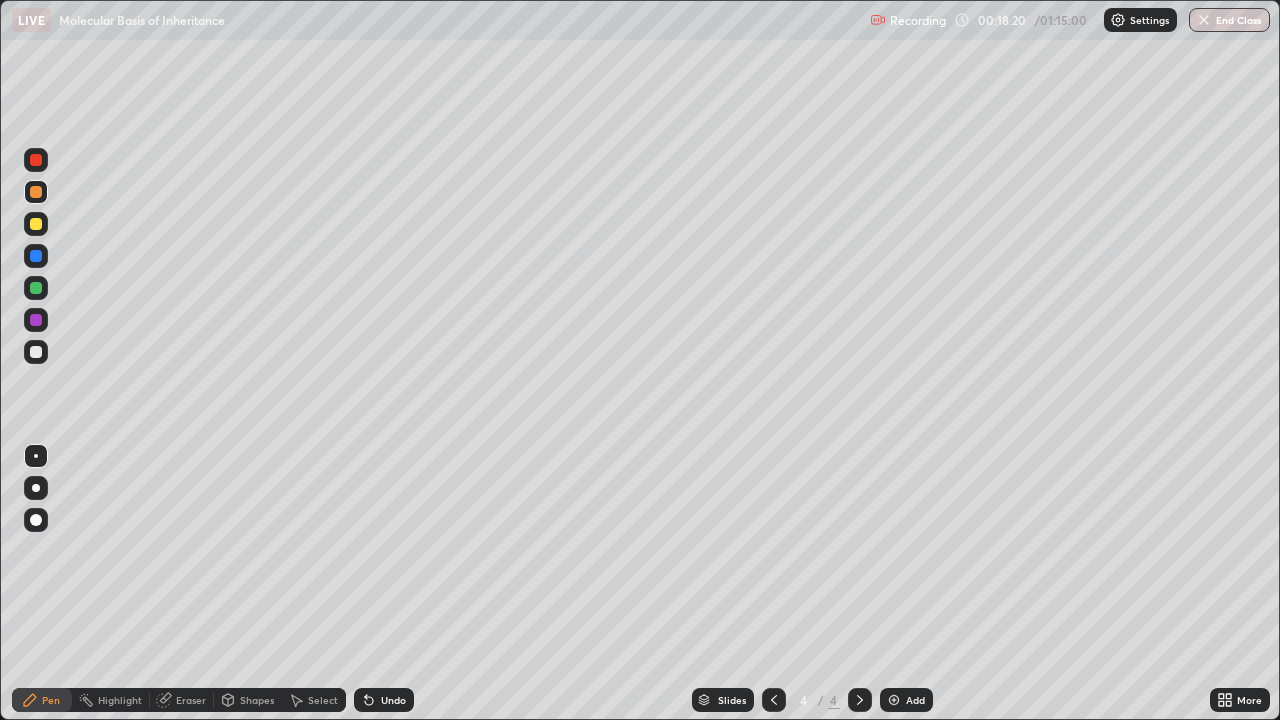 click on "Undo" at bounding box center (393, 700) 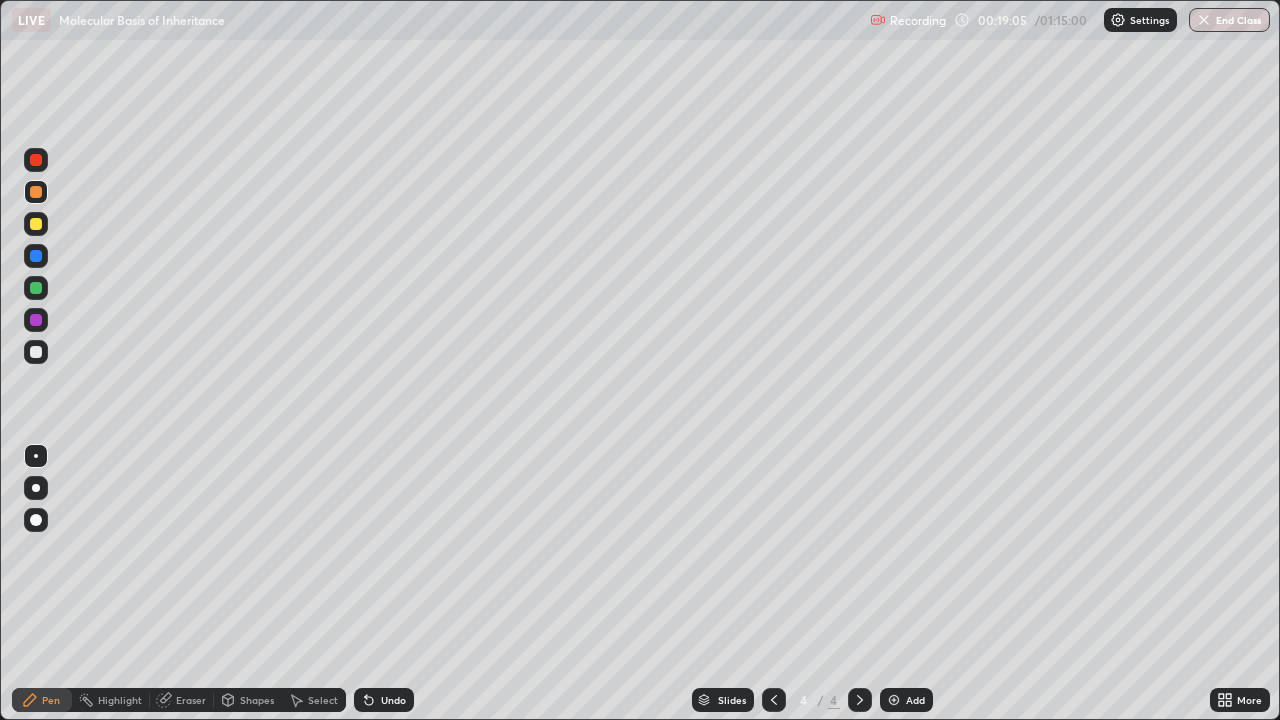 click at bounding box center (36, 224) 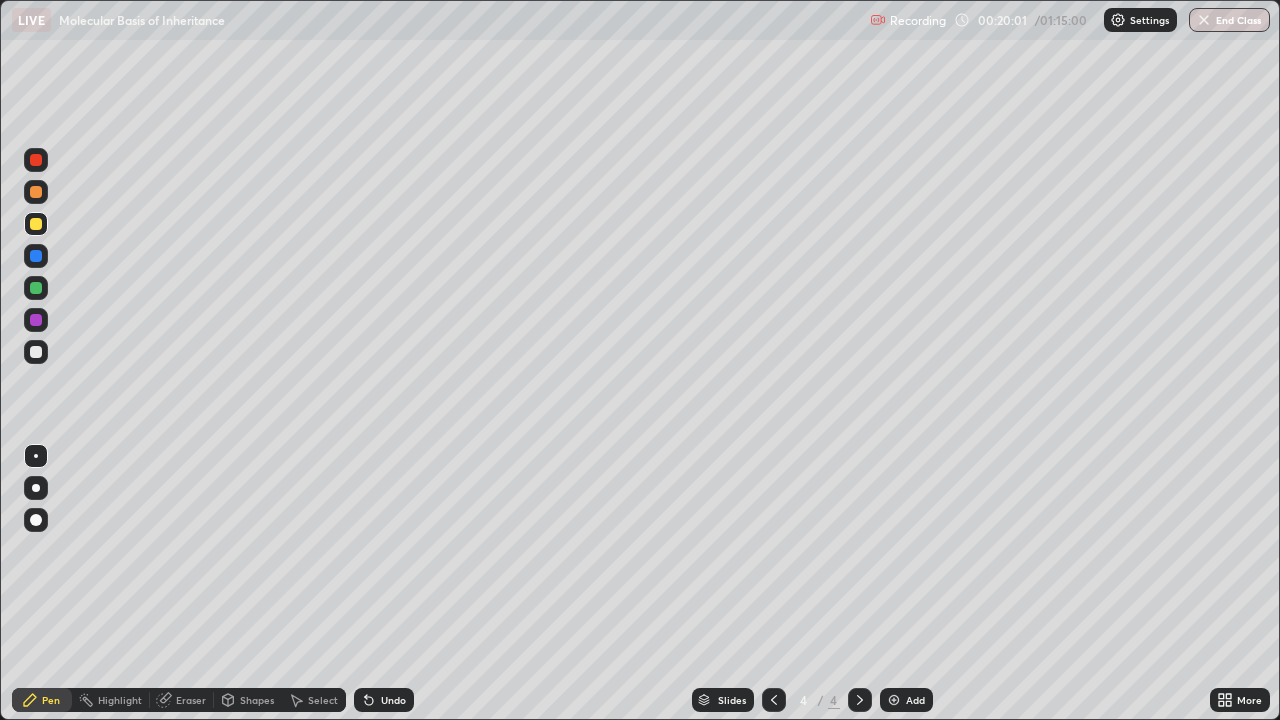 click on "Shapes" at bounding box center (248, 700) 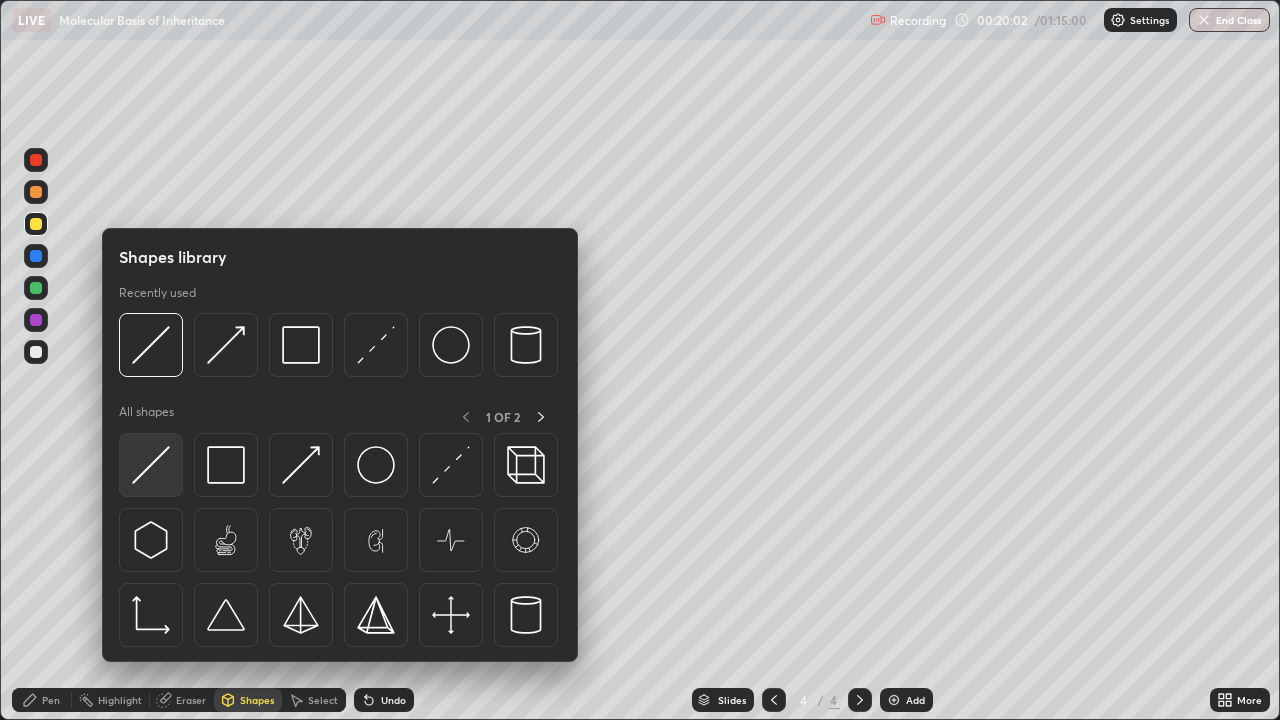 click at bounding box center [151, 465] 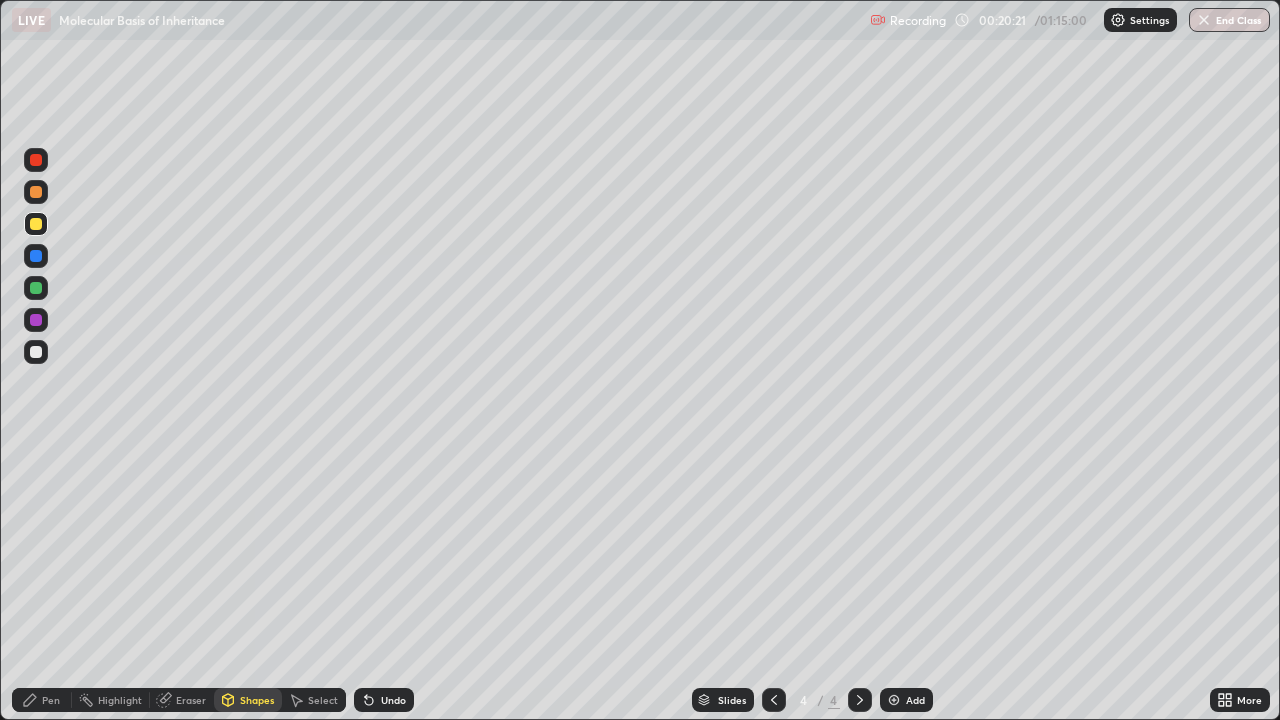 click on "Select" at bounding box center (323, 700) 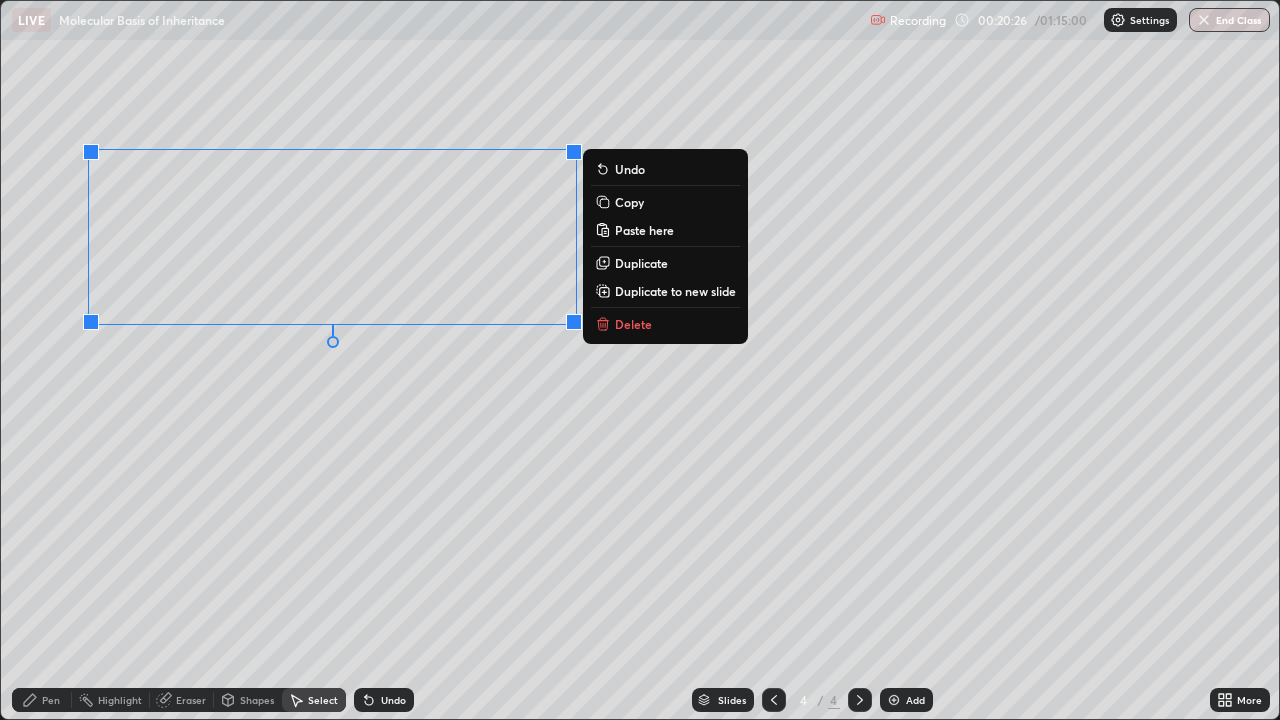 click on "Copy" at bounding box center [629, 202] 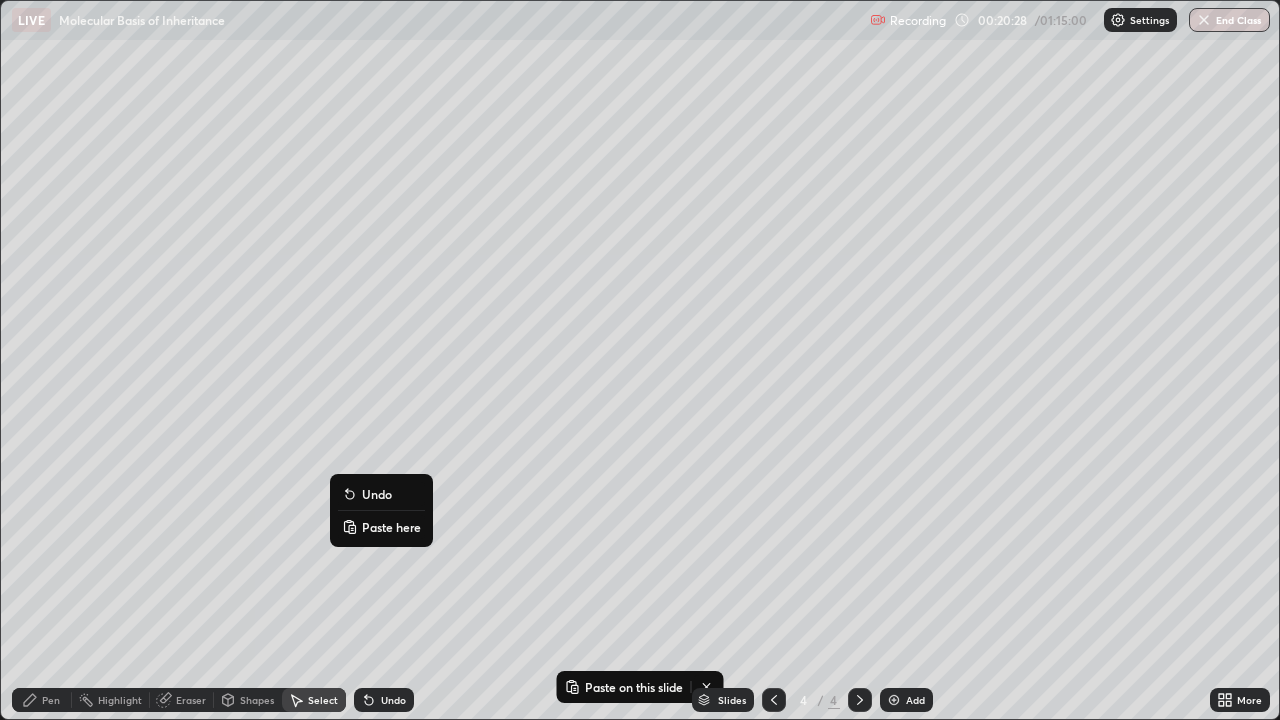 click on "Paste here" at bounding box center (391, 527) 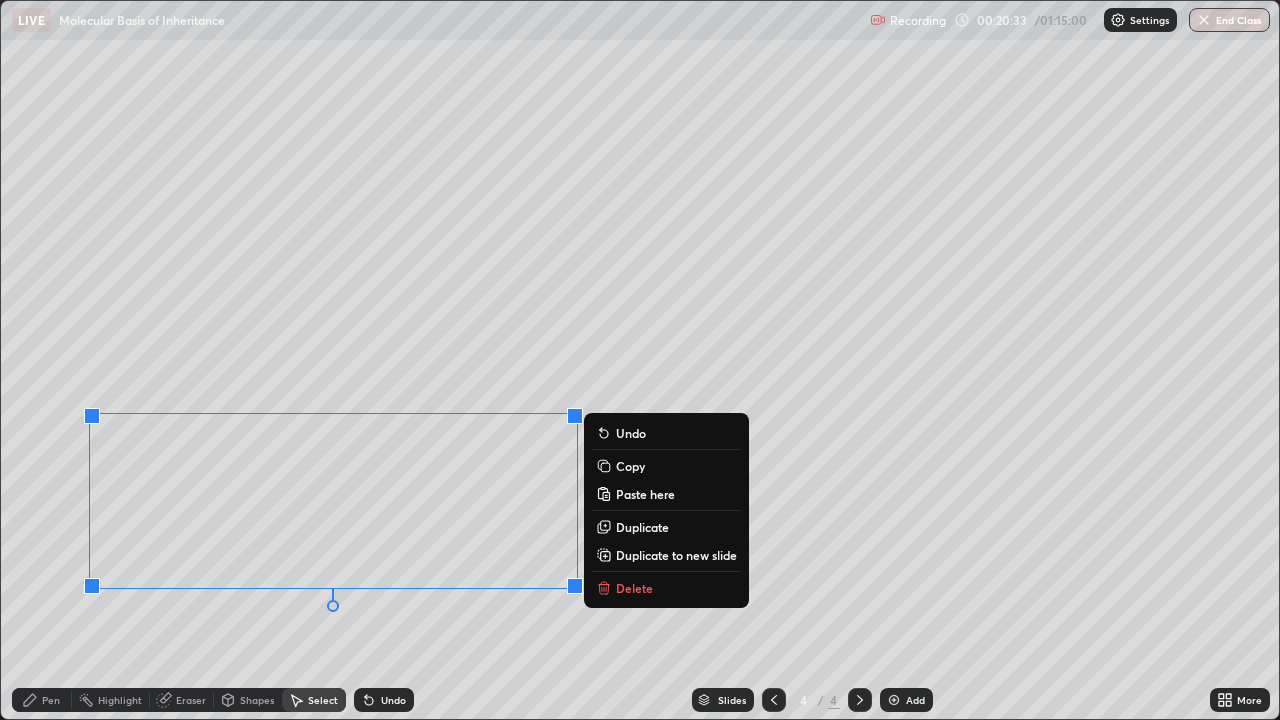 click on "0 ° Undo Copy Paste here Duplicate Duplicate to new slide Delete" at bounding box center [640, 360] 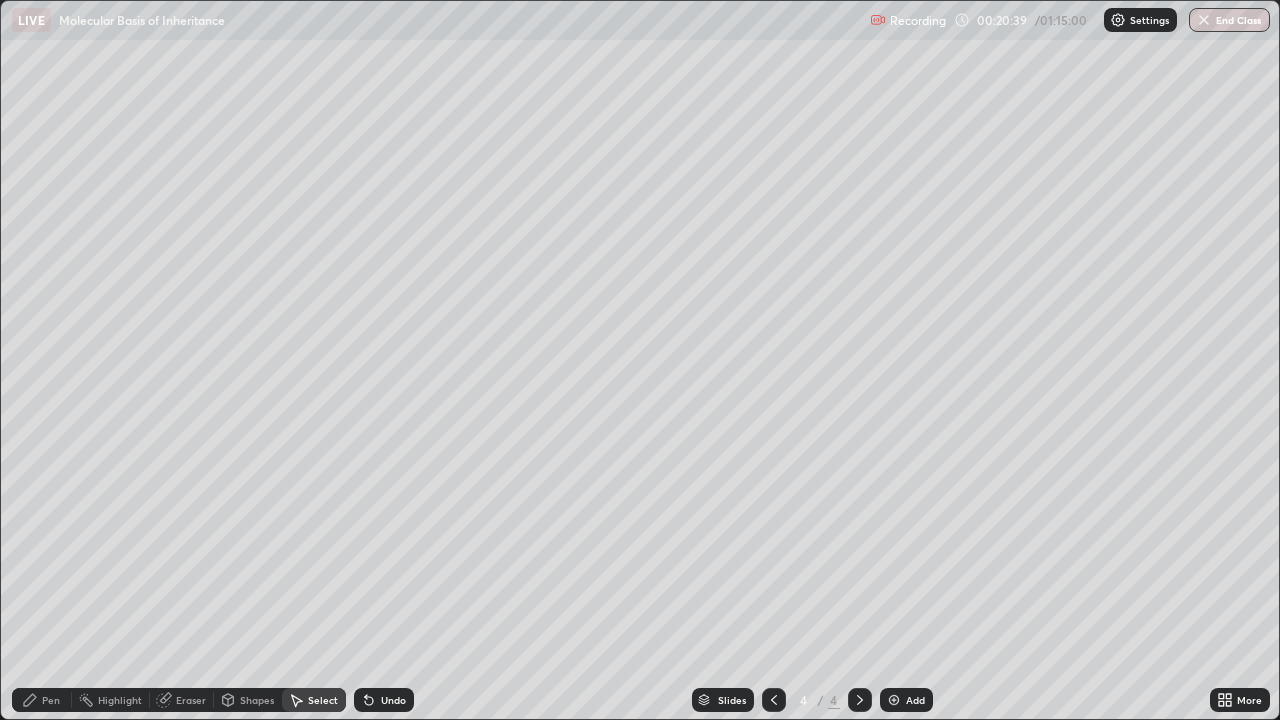 click on "Eraser" at bounding box center (191, 700) 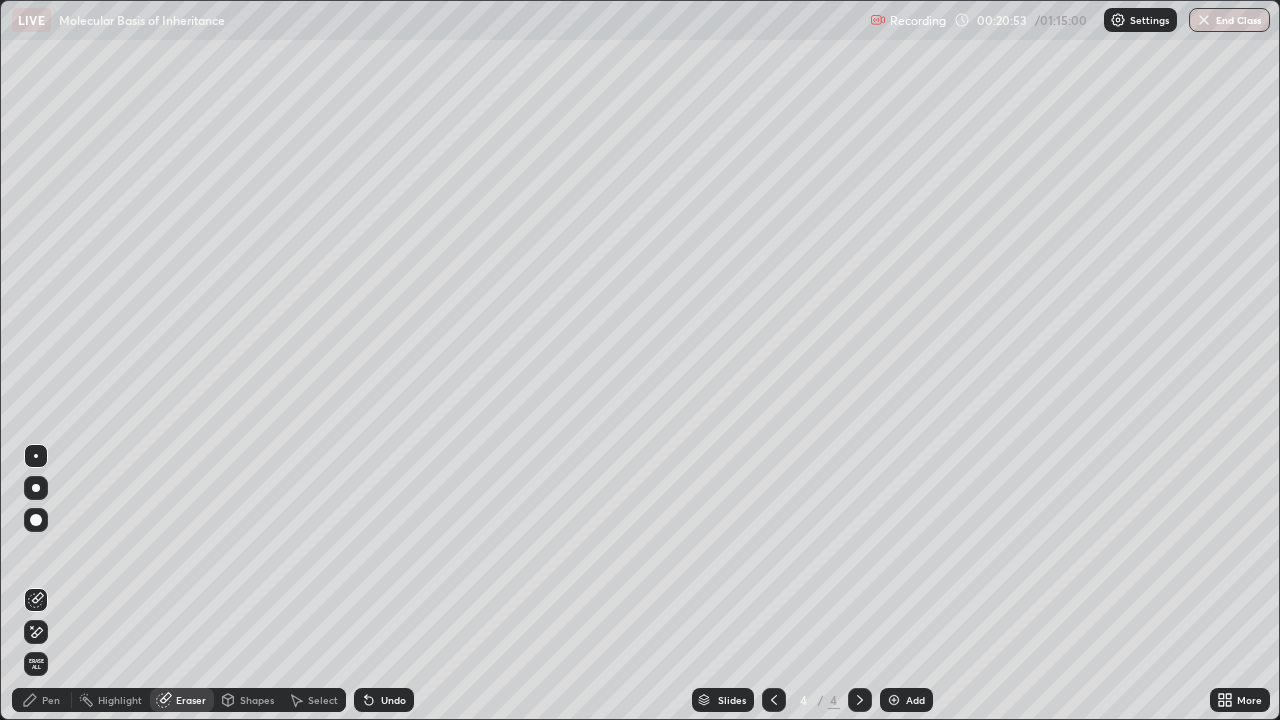 click on "Pen" at bounding box center (42, 700) 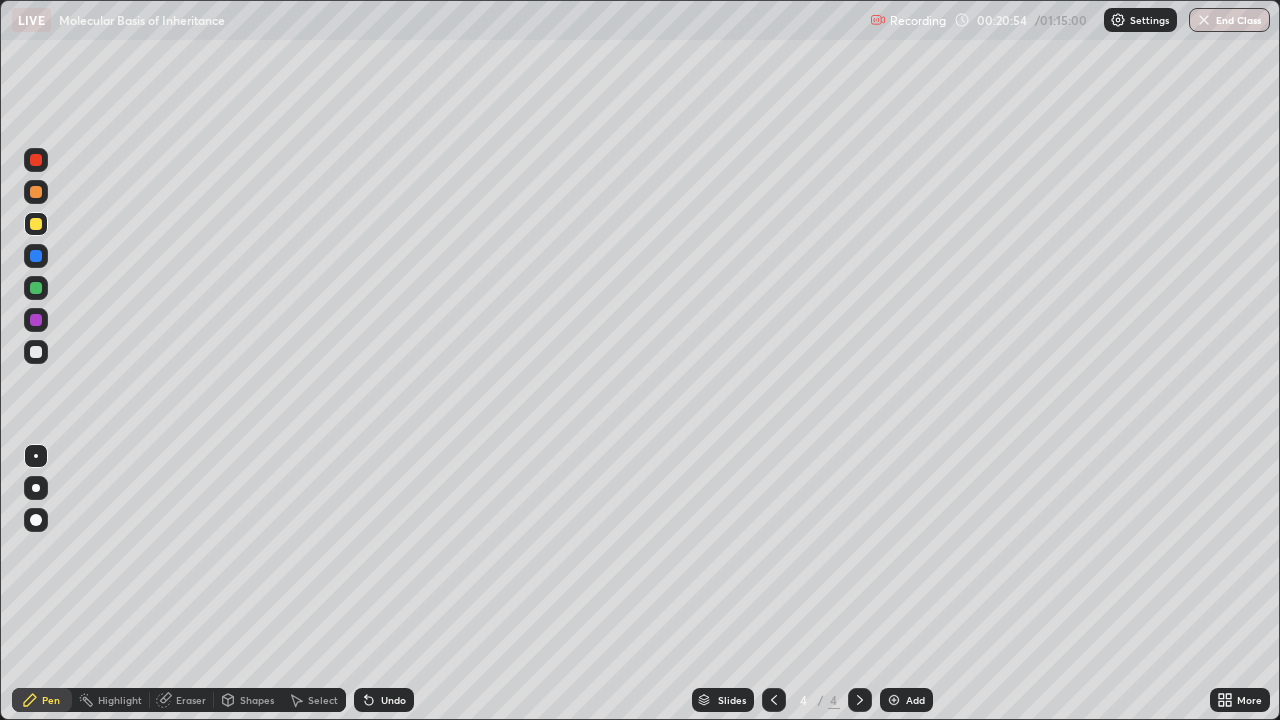 click at bounding box center [36, 288] 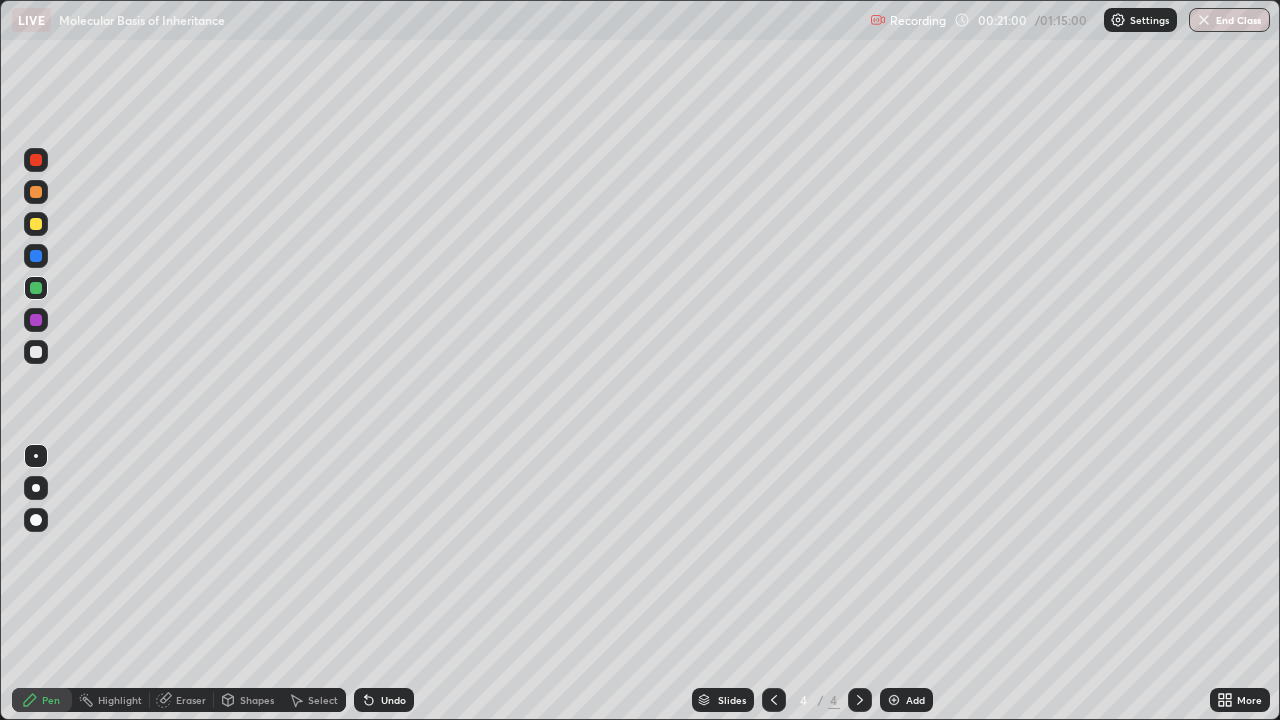 click at bounding box center (36, 192) 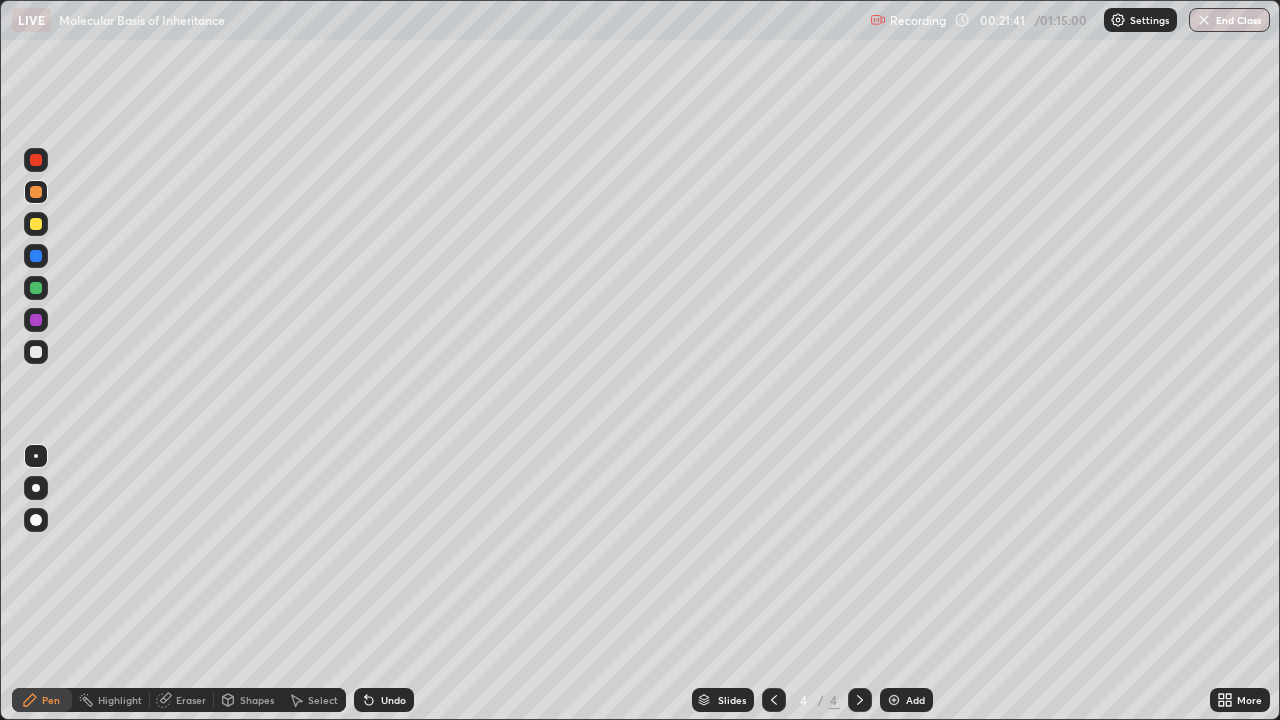 click on "Shapes" at bounding box center [257, 700] 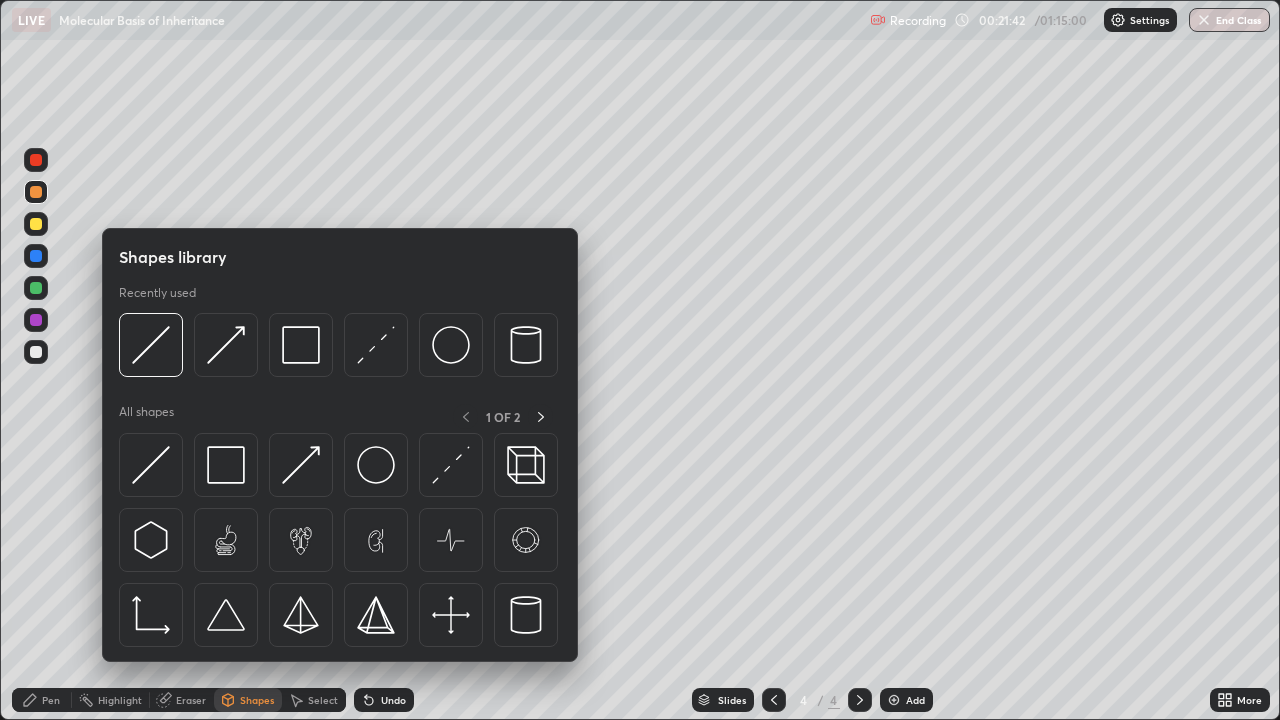 click on "Eraser" at bounding box center [191, 700] 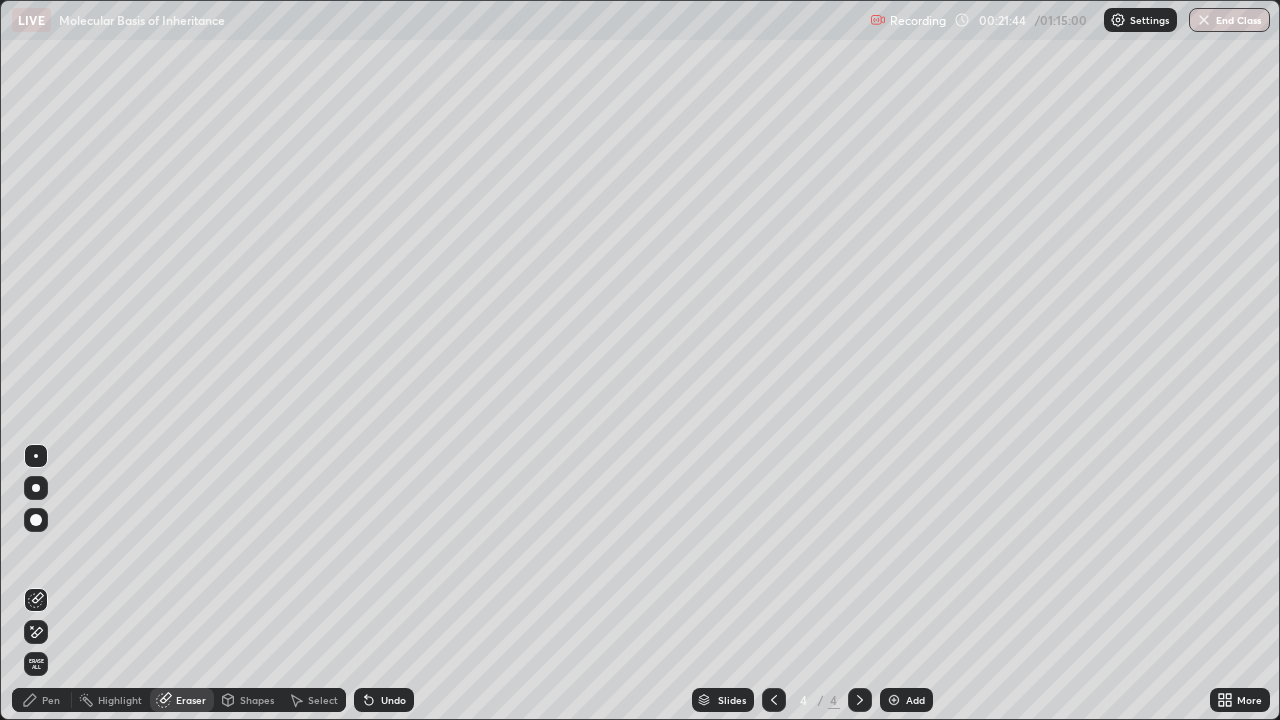 click on "Pen" at bounding box center (42, 700) 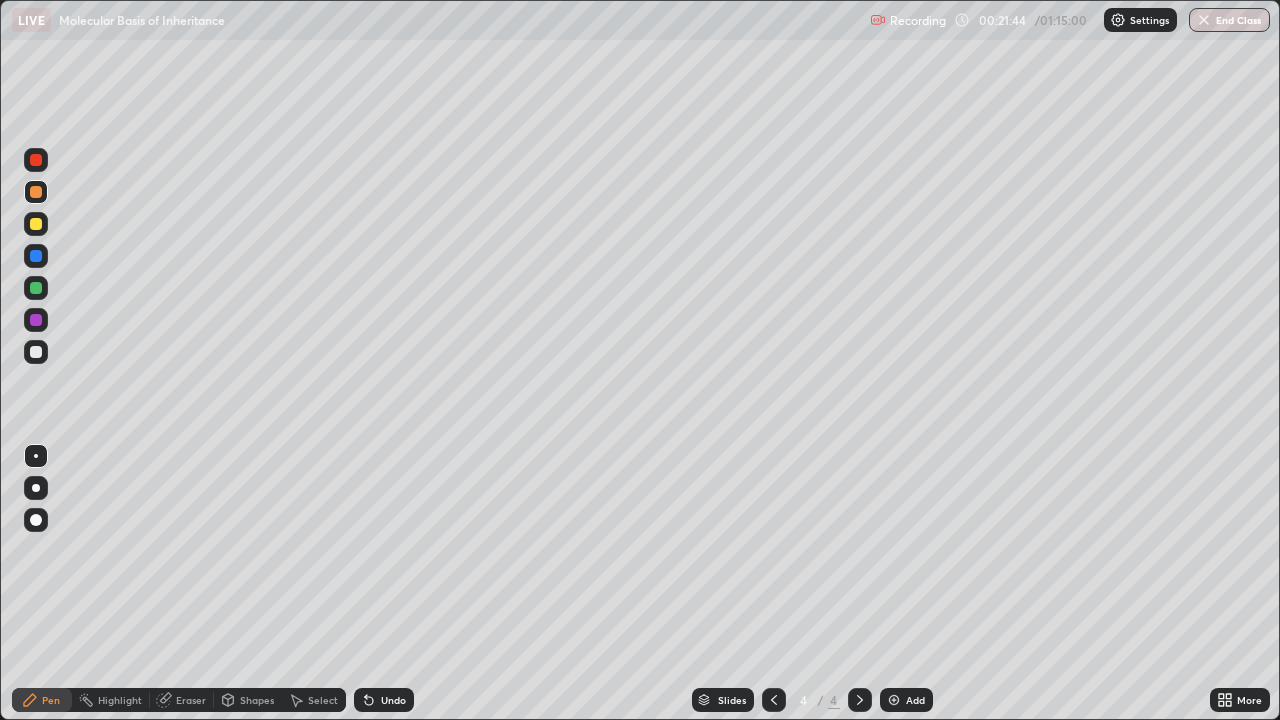 click at bounding box center (36, 352) 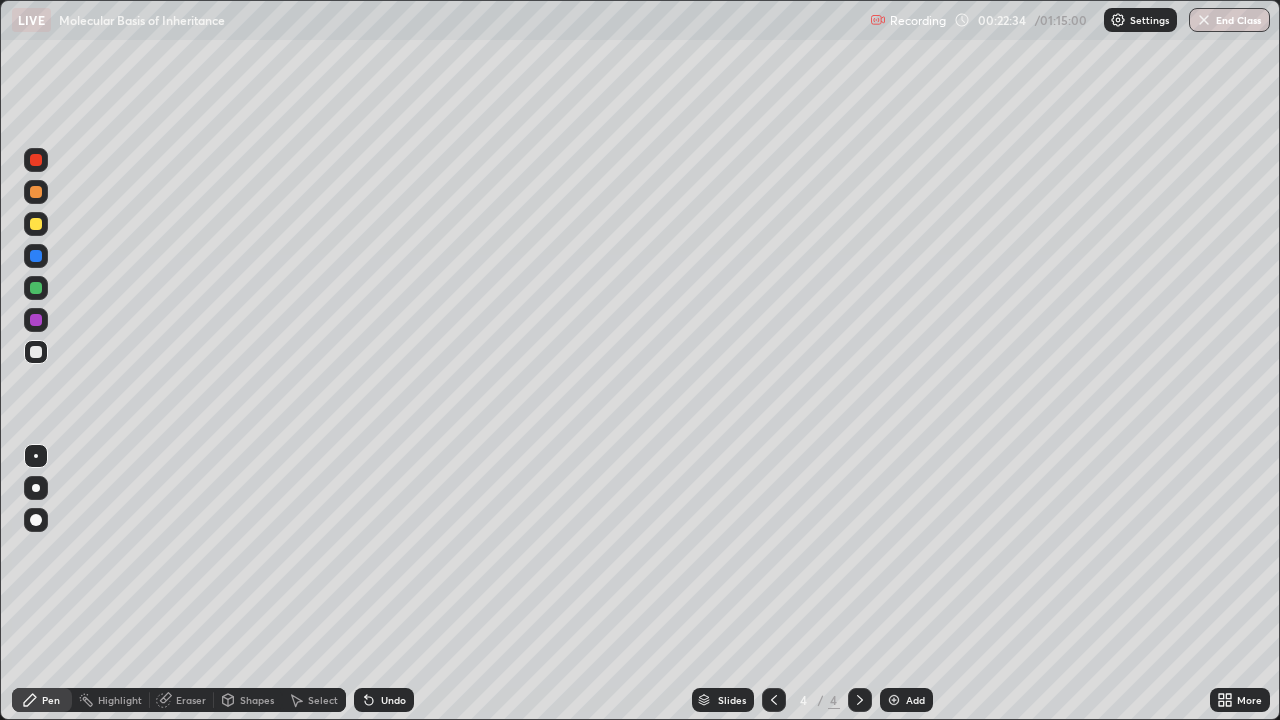 click on "Select" at bounding box center [323, 700] 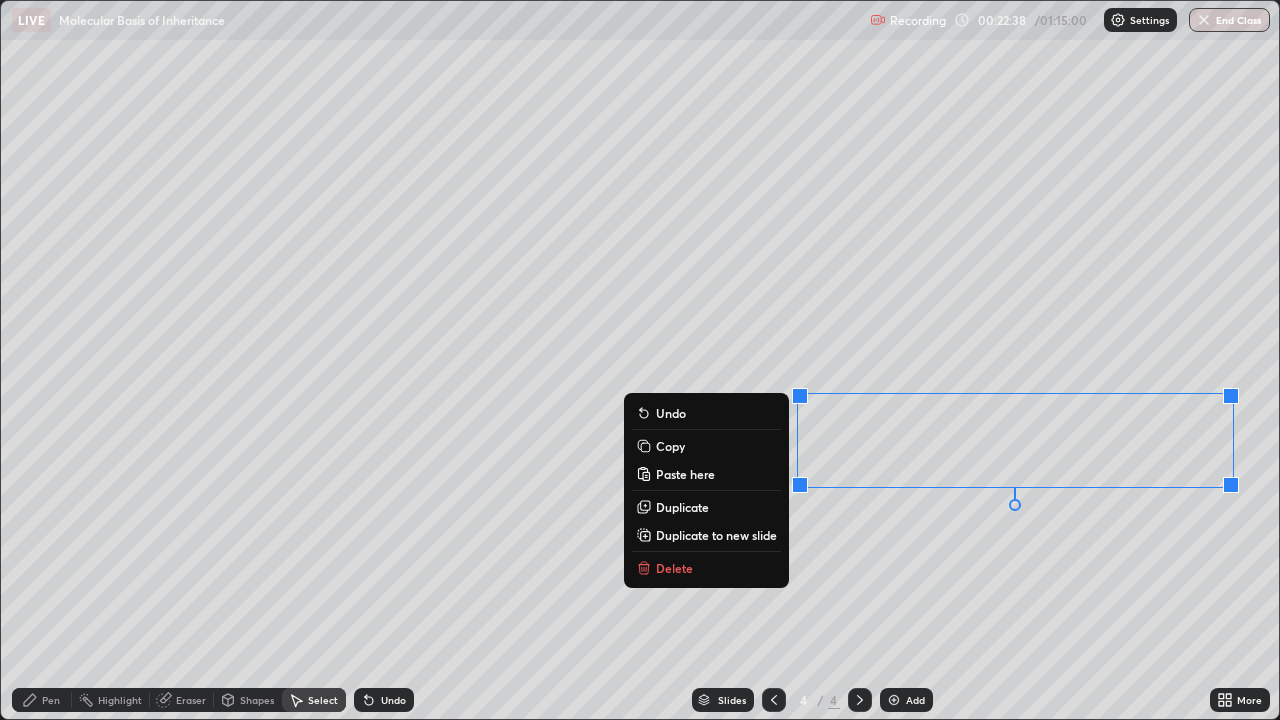 click on "Copy" at bounding box center (670, 446) 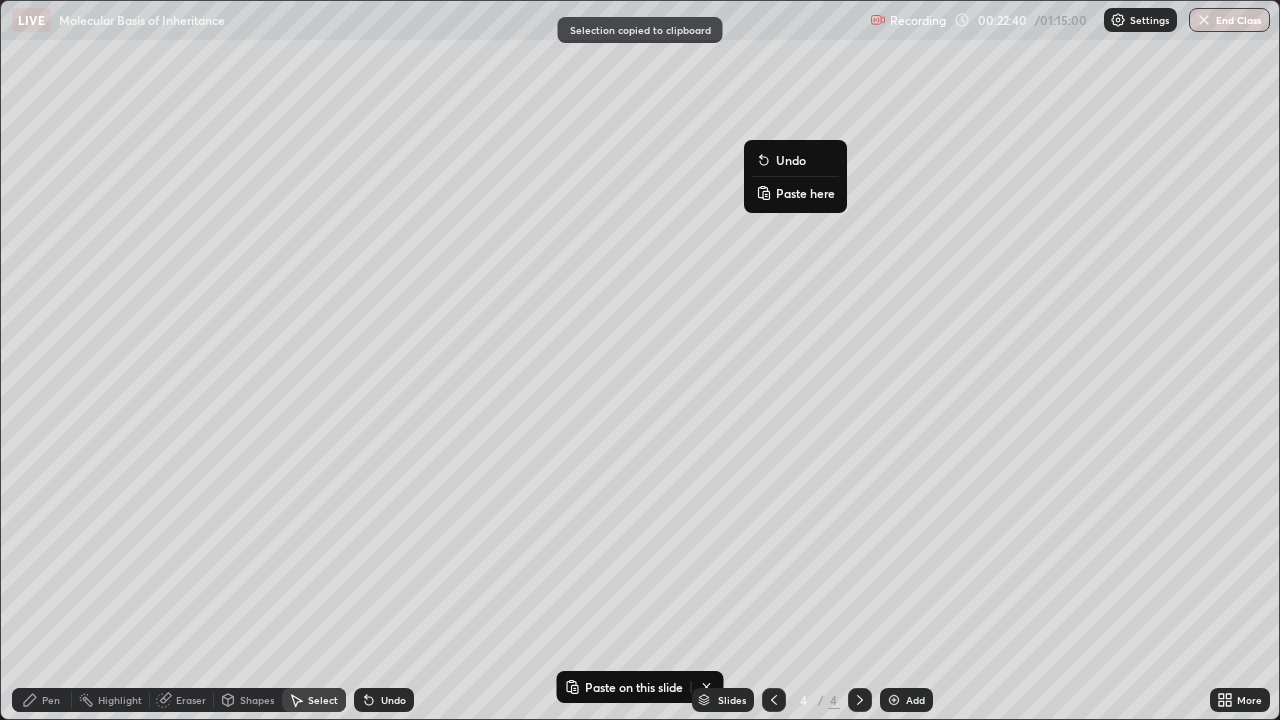 click on "Paste here" at bounding box center (805, 193) 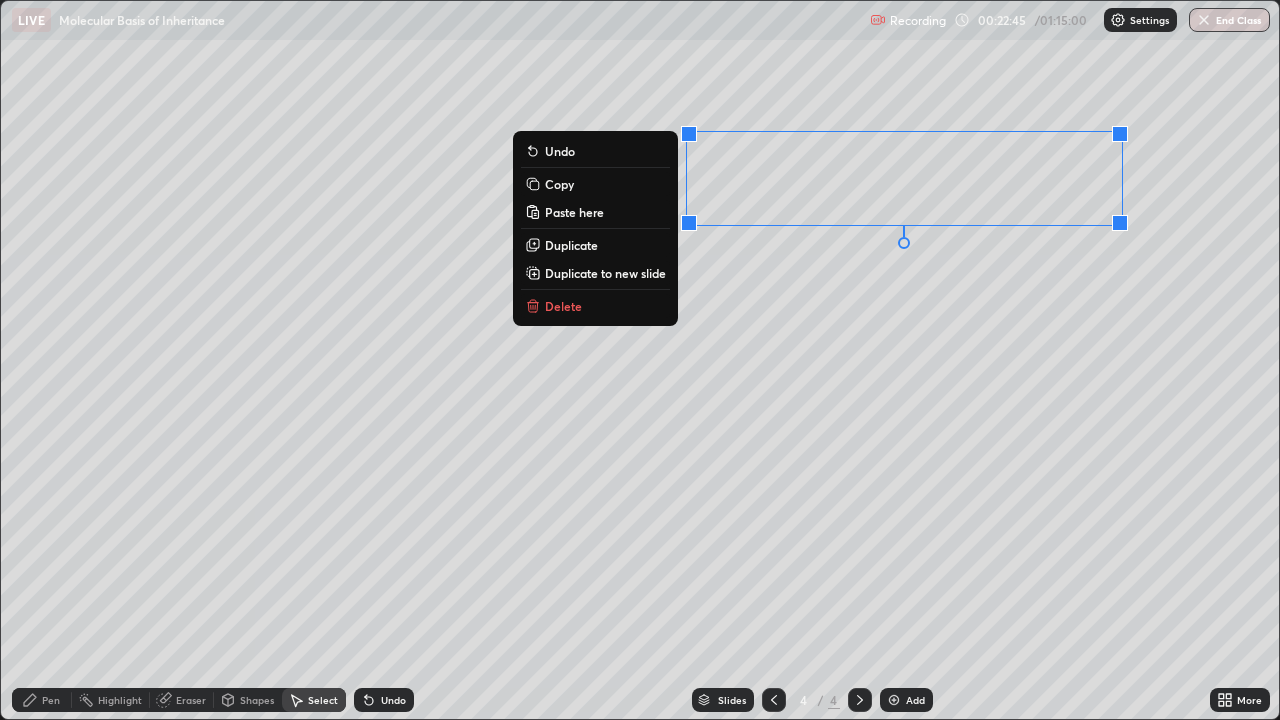 click on "0 ° Undo Copy Paste here Duplicate Duplicate to new slide Delete" at bounding box center [640, 360] 